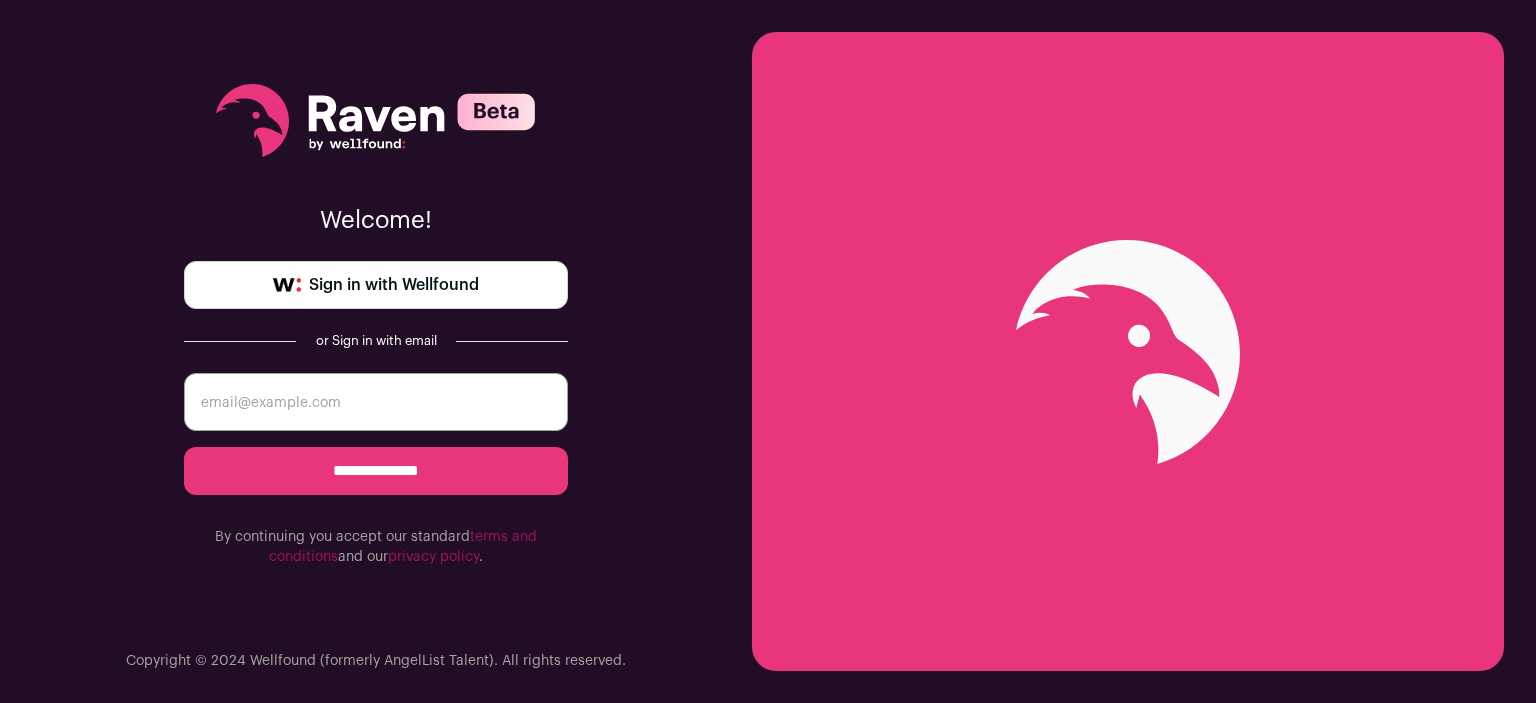 scroll, scrollTop: 0, scrollLeft: 0, axis: both 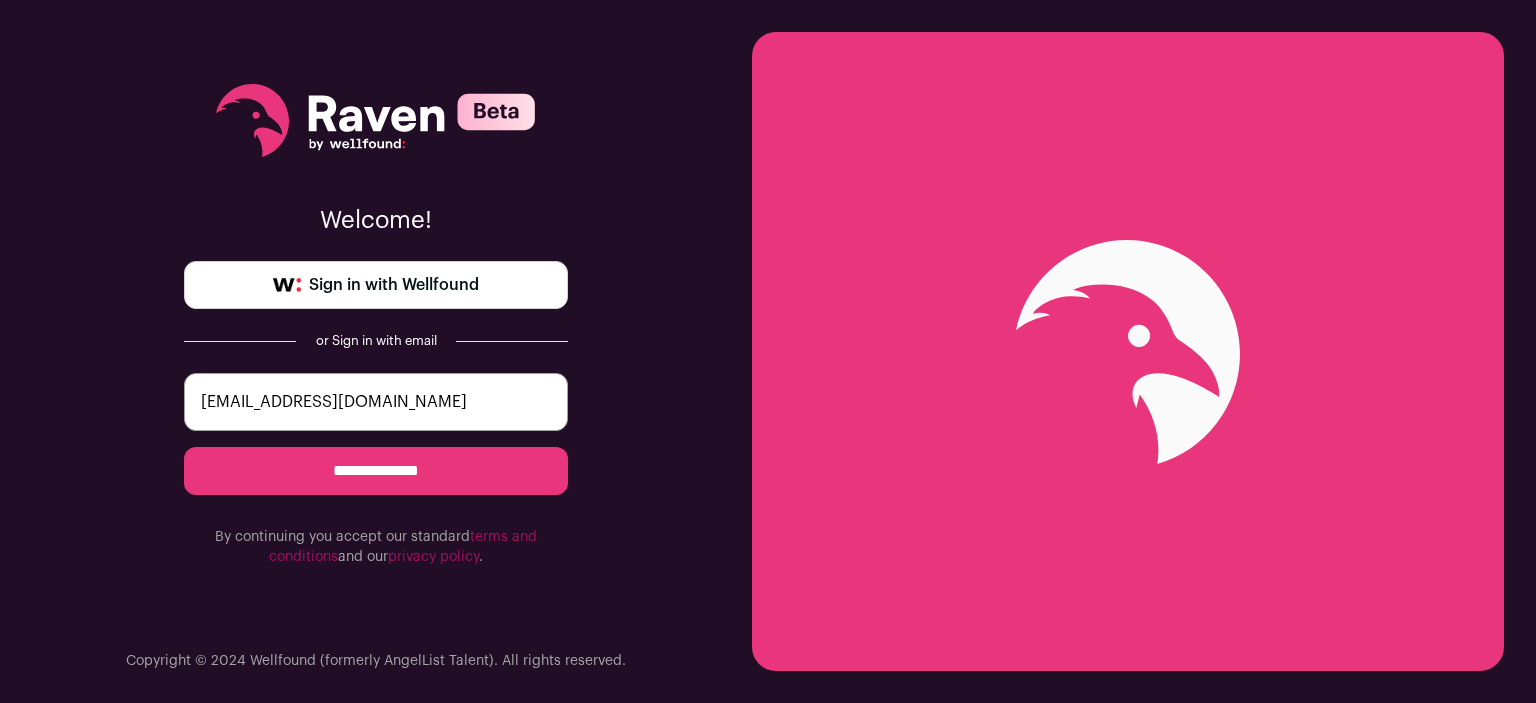 click on "**********" at bounding box center [376, 471] 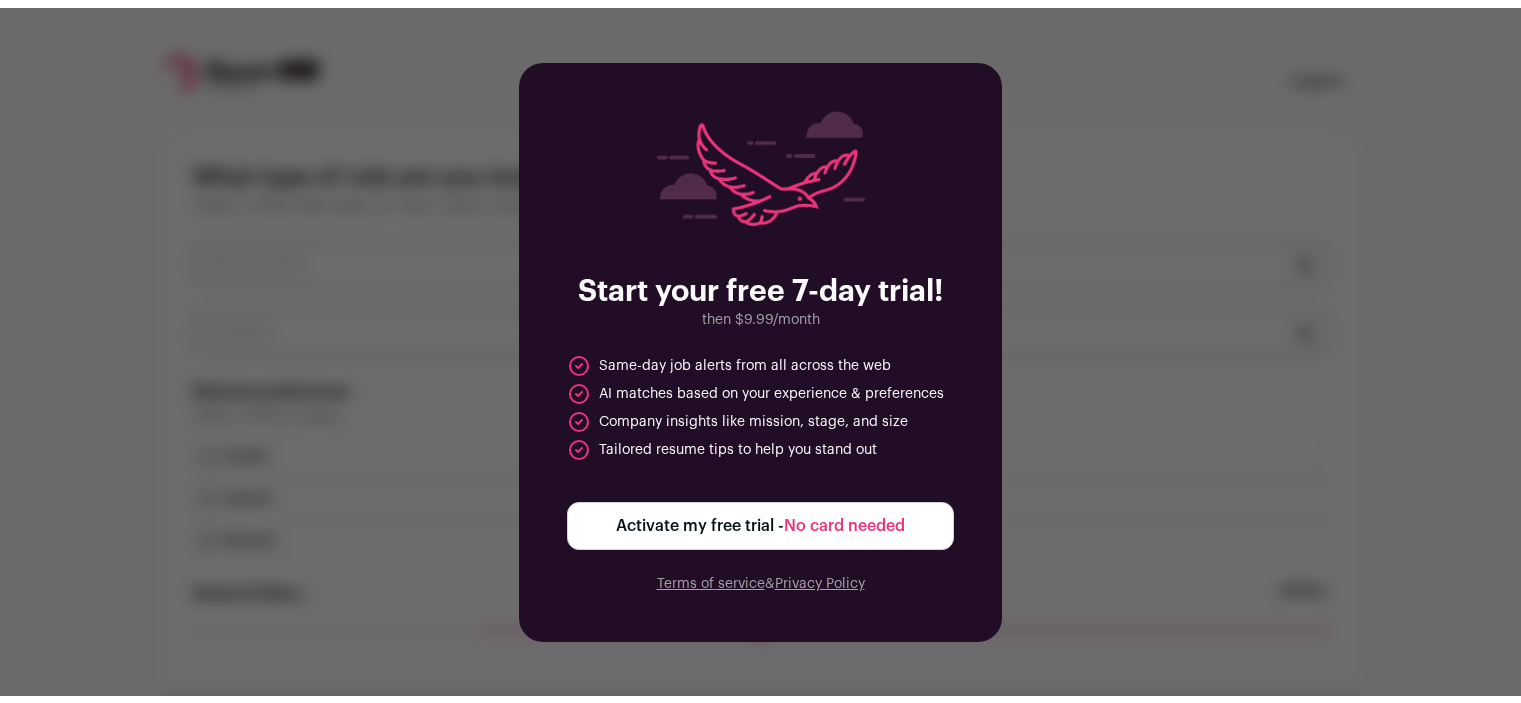 scroll, scrollTop: 0, scrollLeft: 0, axis: both 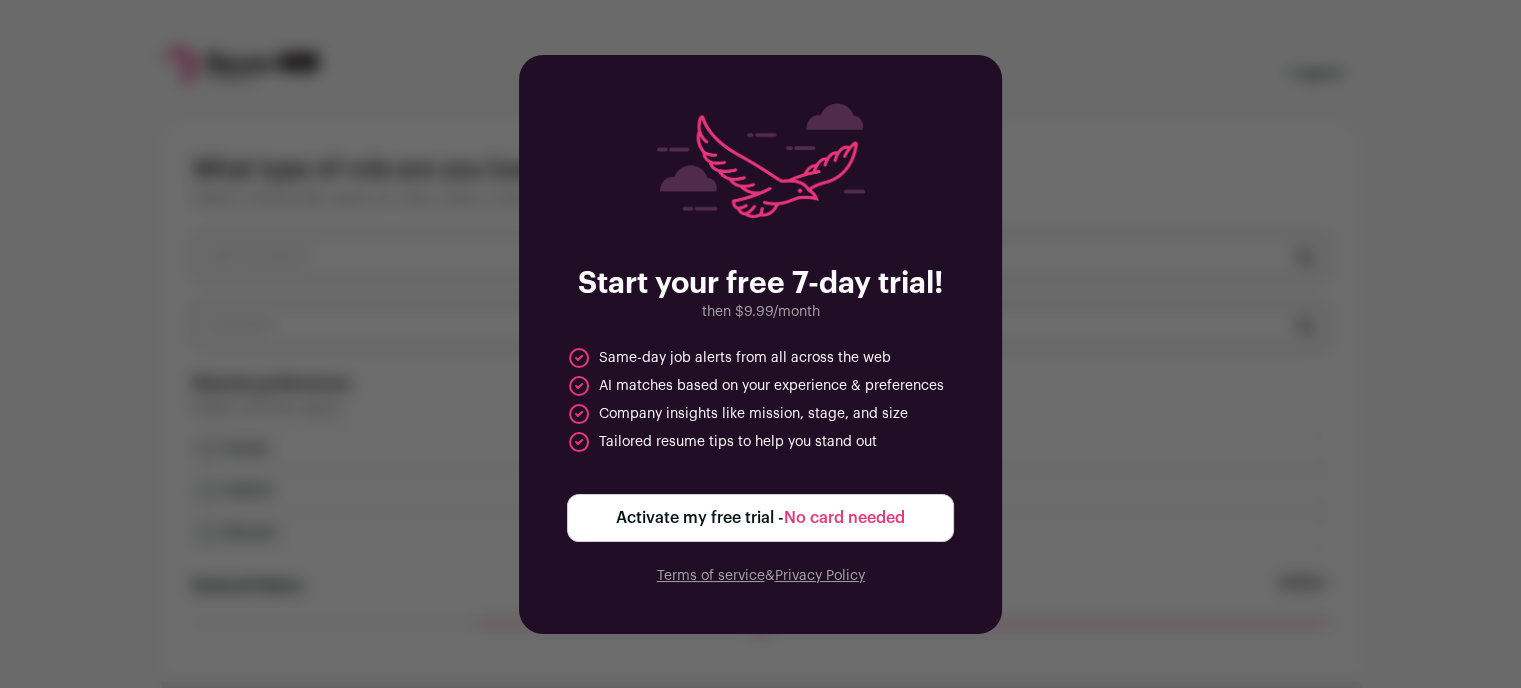click on "Start your free 7-day trial!
then $9.99/month
Same-day job alerts from all across the web
AI matches based on your experience & preferences
Company insights like mission, stage, and size
Tailored resume tips to help you stand out
Activate my free trial -
No card needed
Terms of service
&
Privacy Policy" at bounding box center (760, 344) 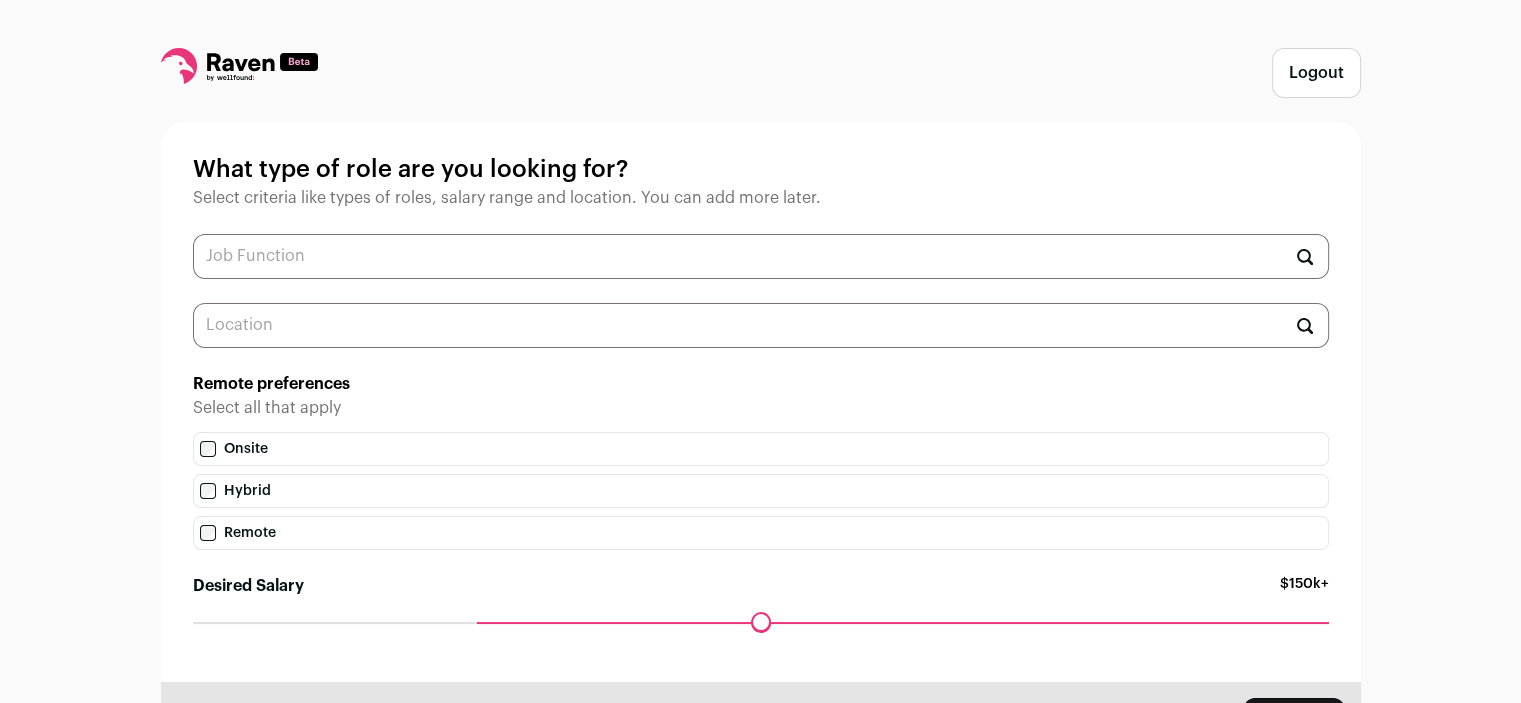 click at bounding box center (761, 256) 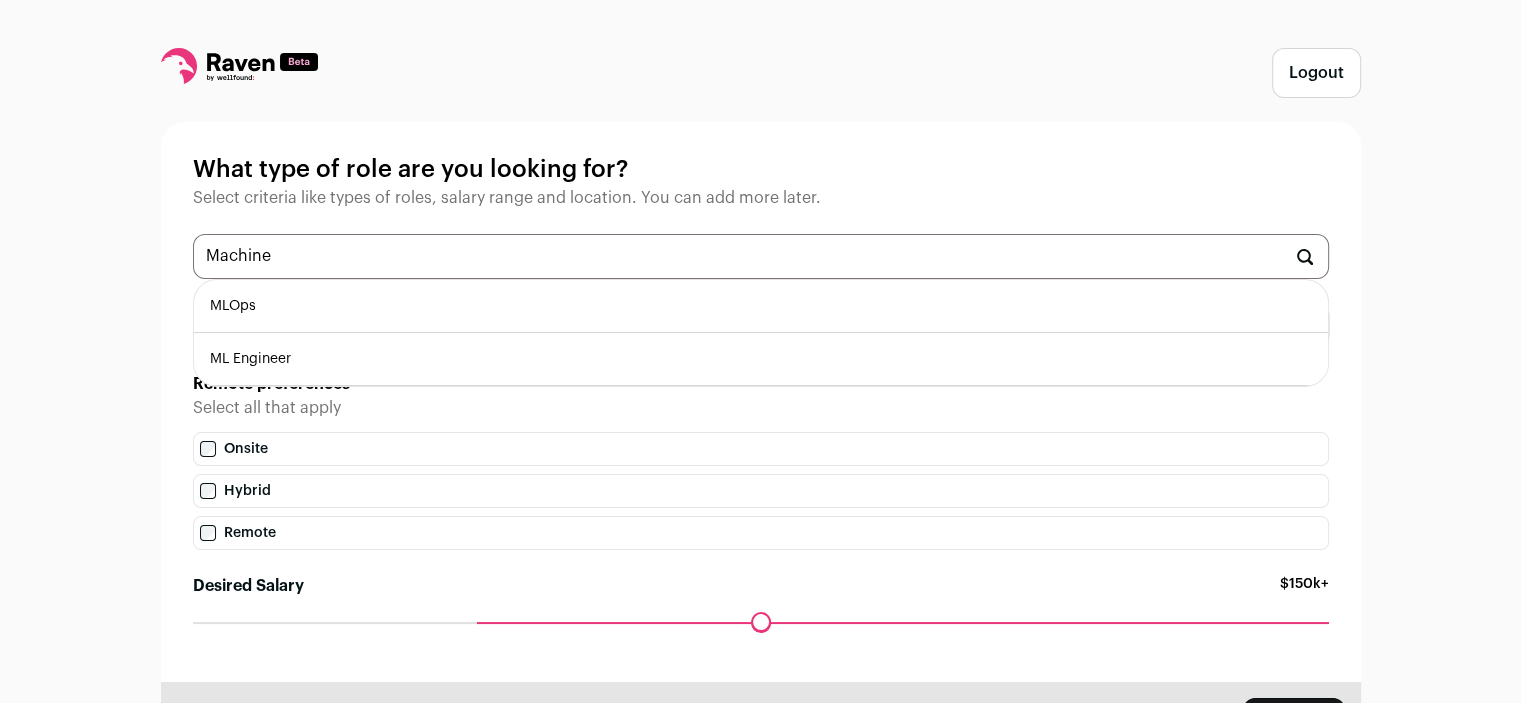 click on "ML Engineer" at bounding box center (761, 359) 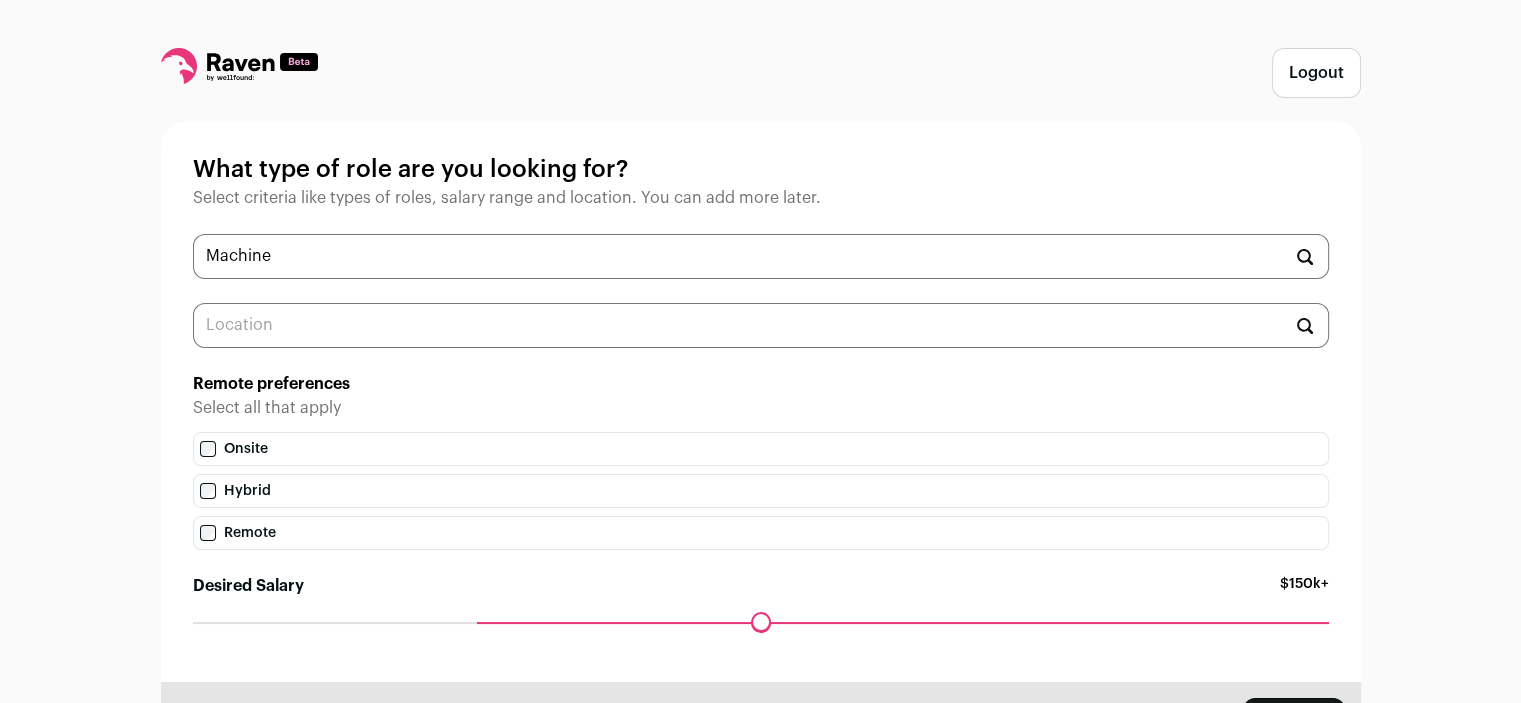 type on "ML Engineer" 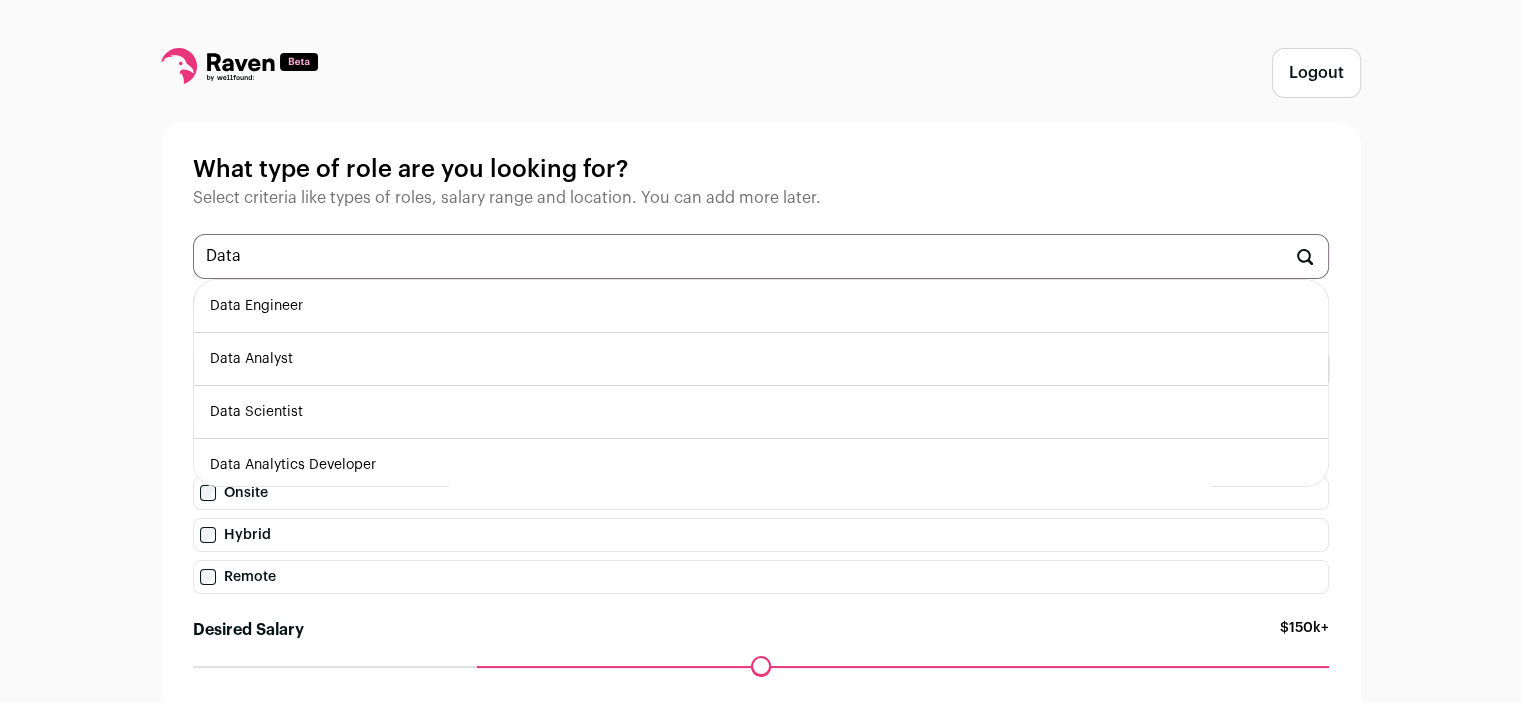 click on "Data Scientist" at bounding box center [761, 412] 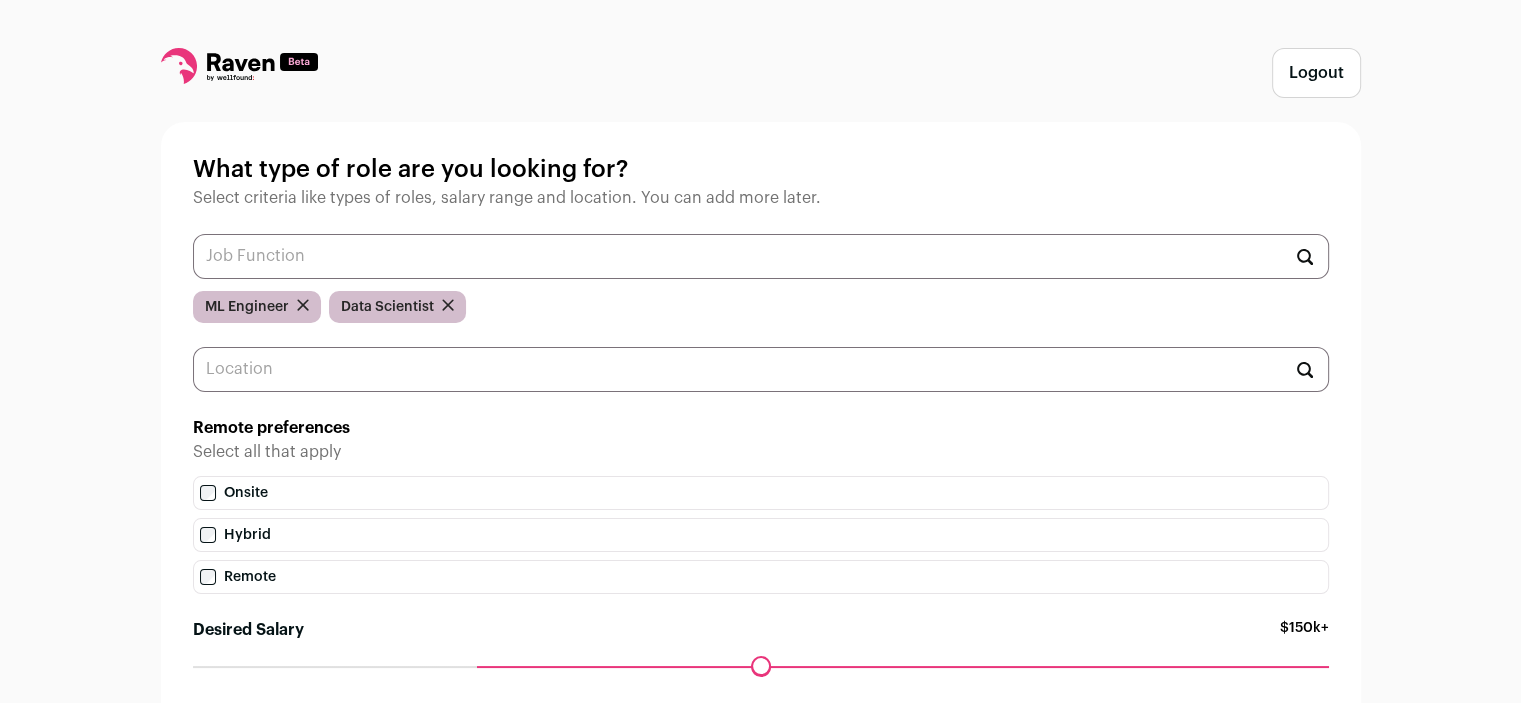 click at bounding box center [761, 256] 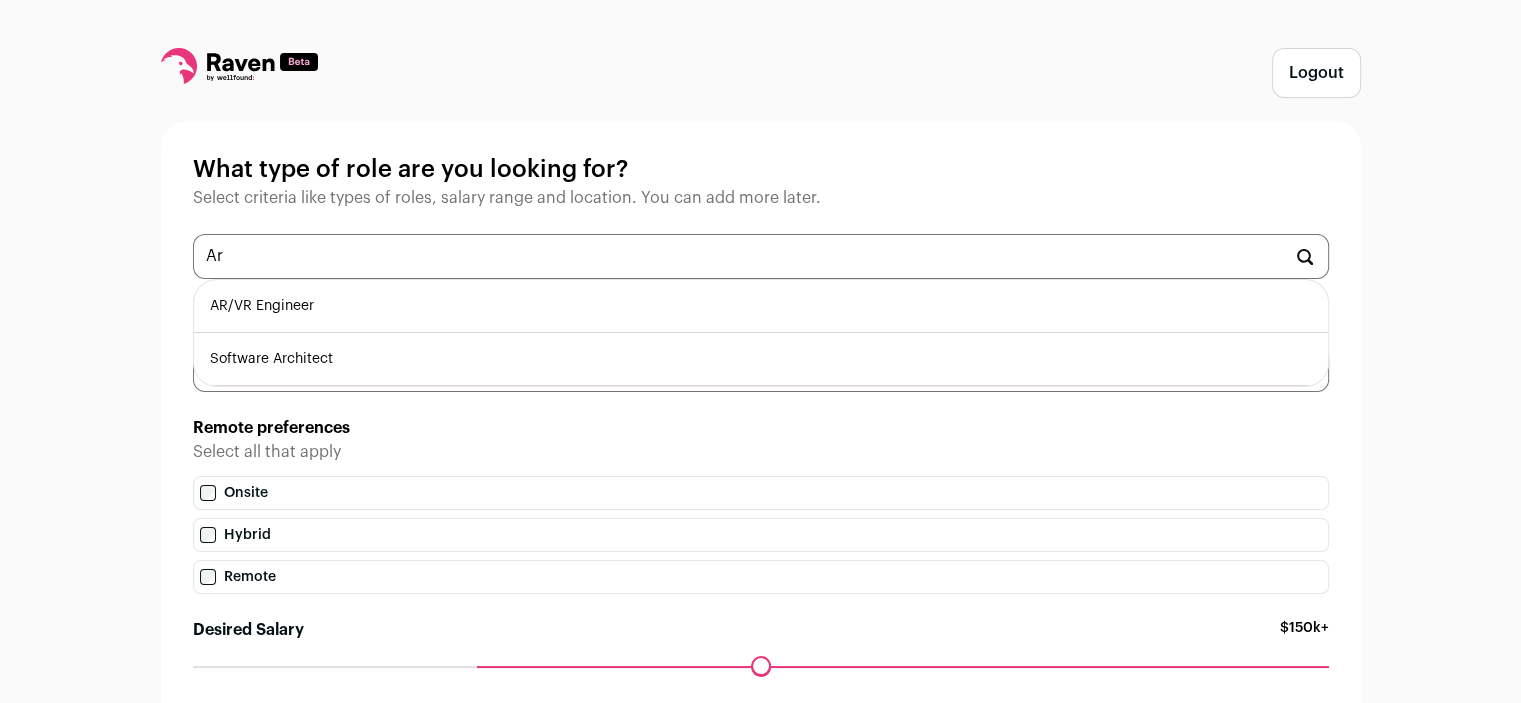 type on "A" 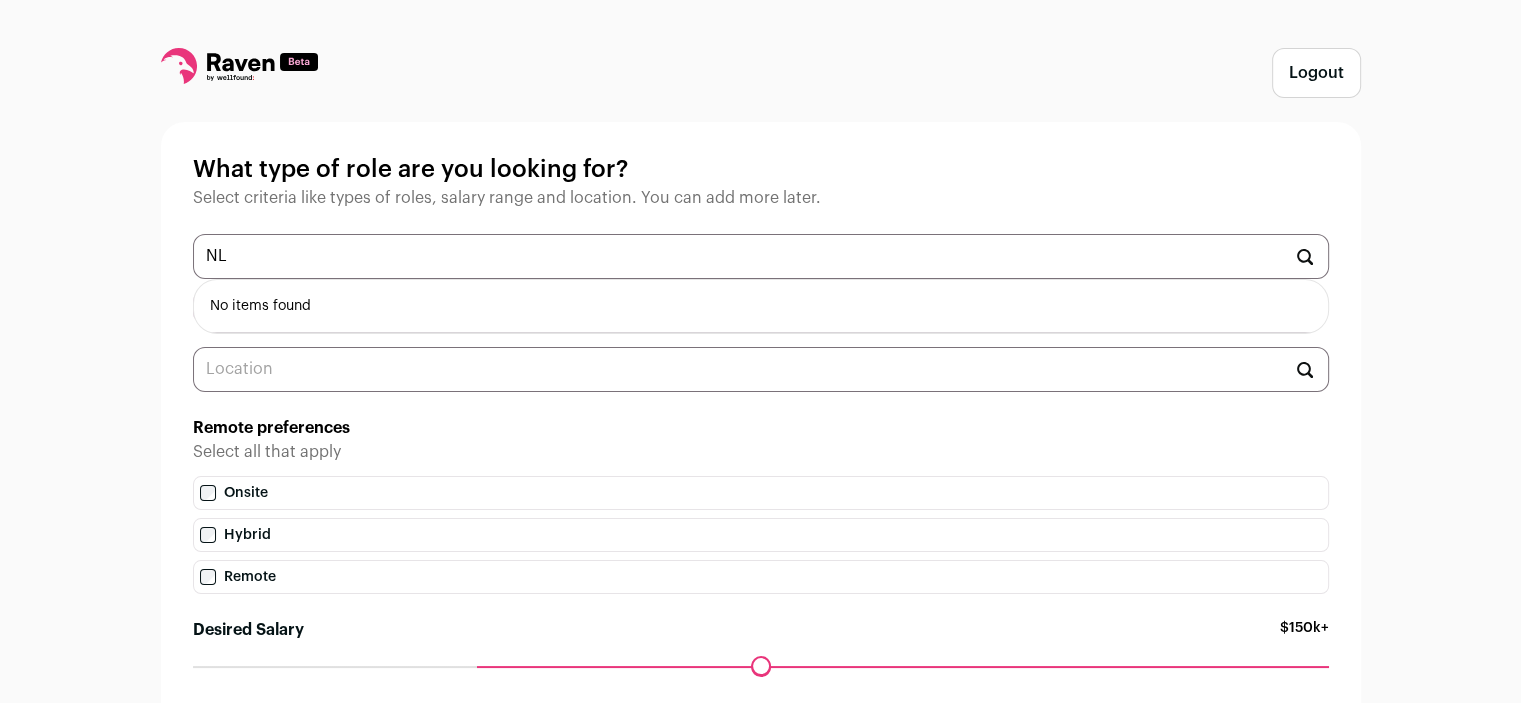 type on "N" 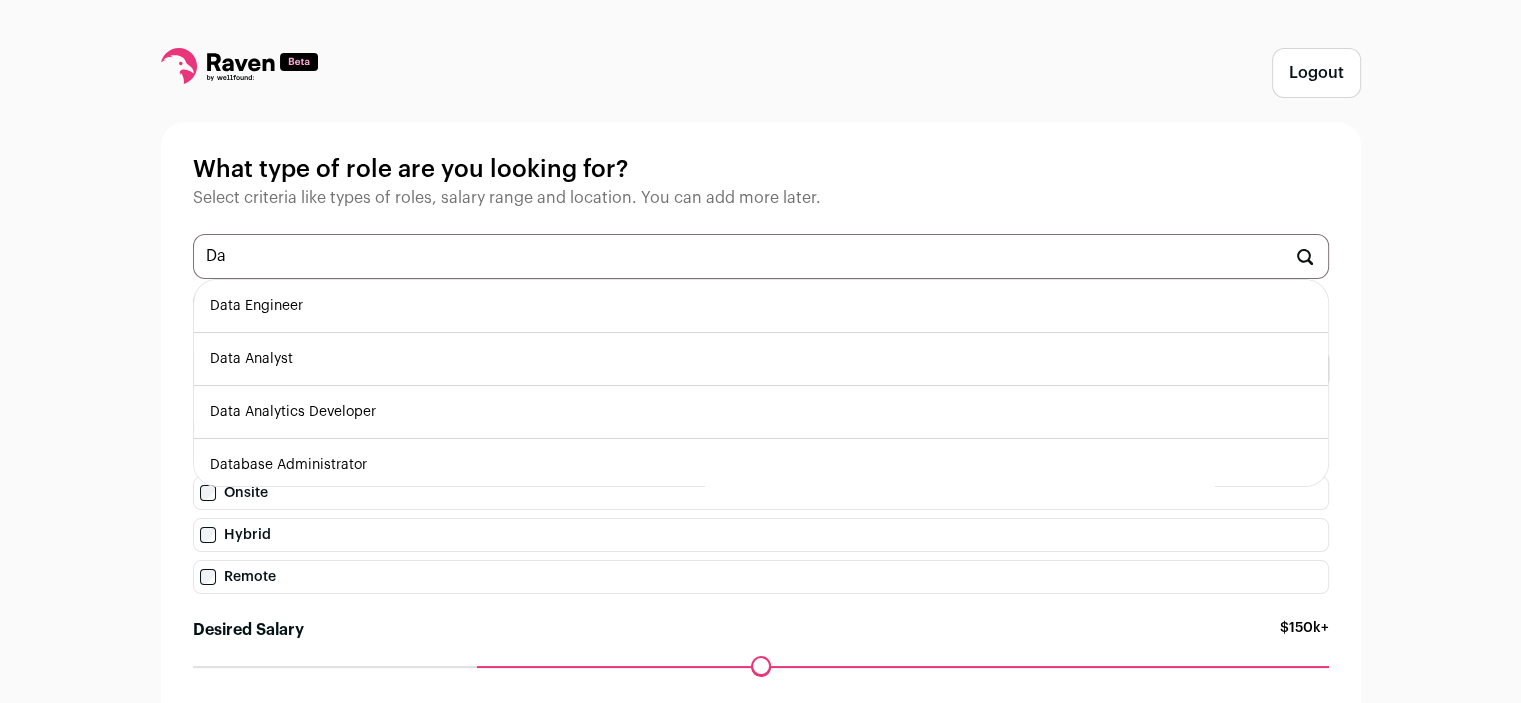 click on "Data Engineer" at bounding box center [761, 306] 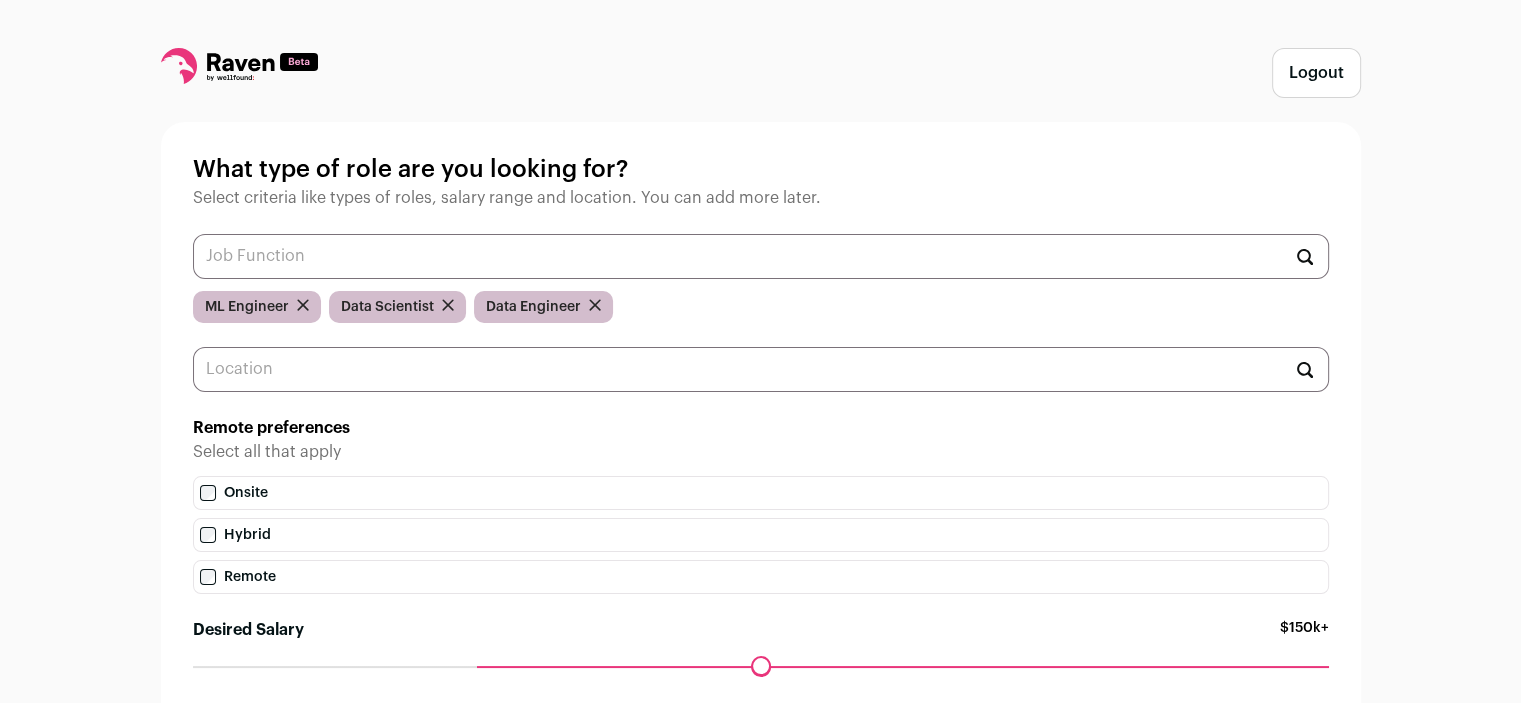 click at bounding box center (761, 256) 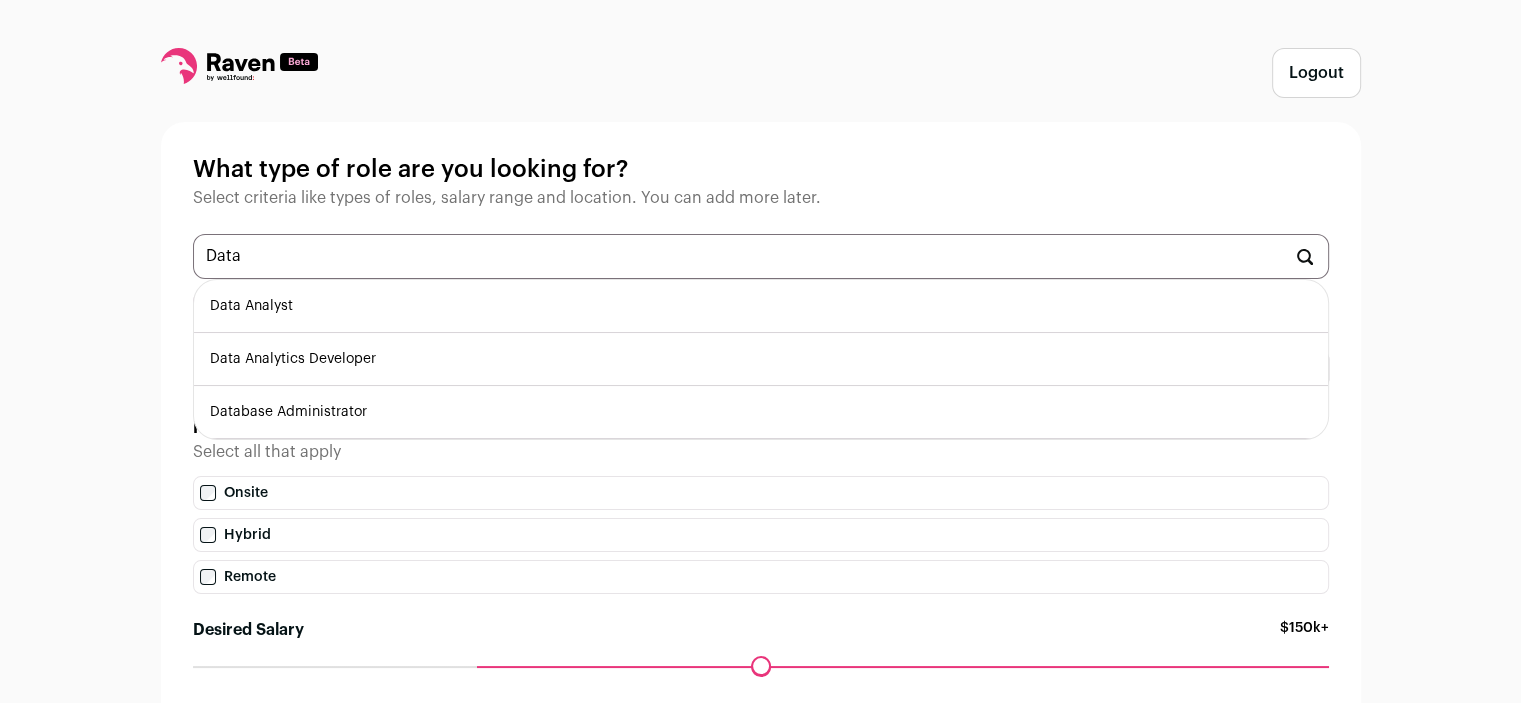 click on "Data Analytics Developer" at bounding box center (761, 359) 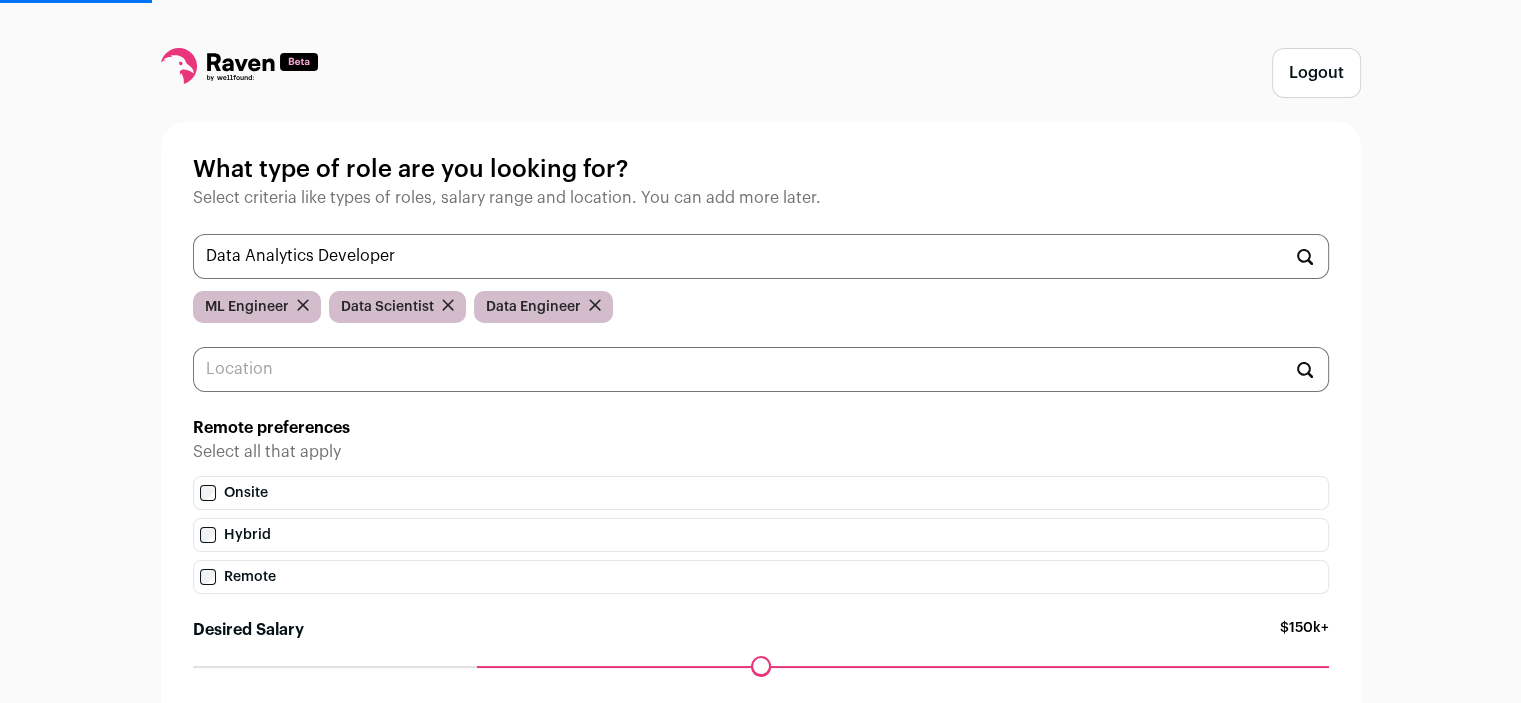 type 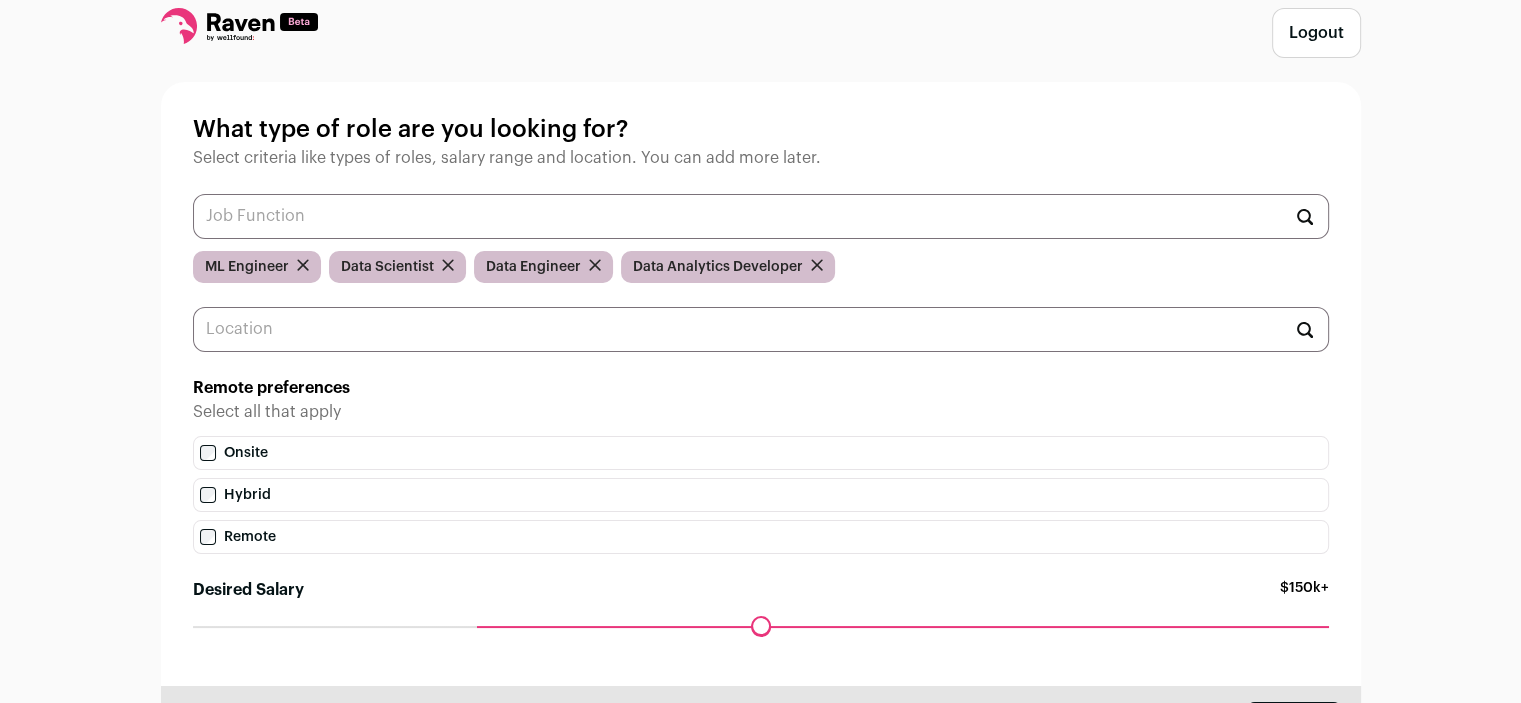 scroll, scrollTop: 161, scrollLeft: 0, axis: vertical 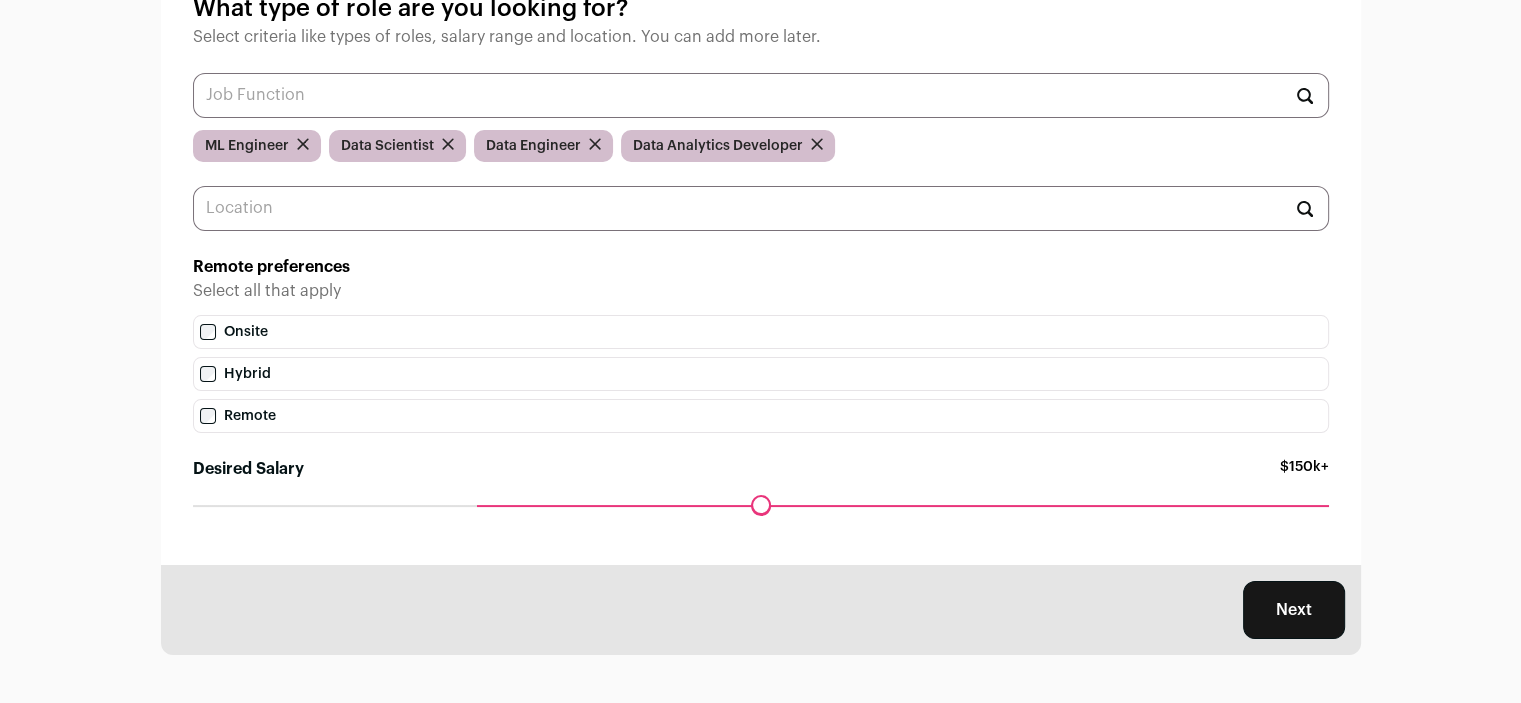 click on "Next" at bounding box center (1294, 610) 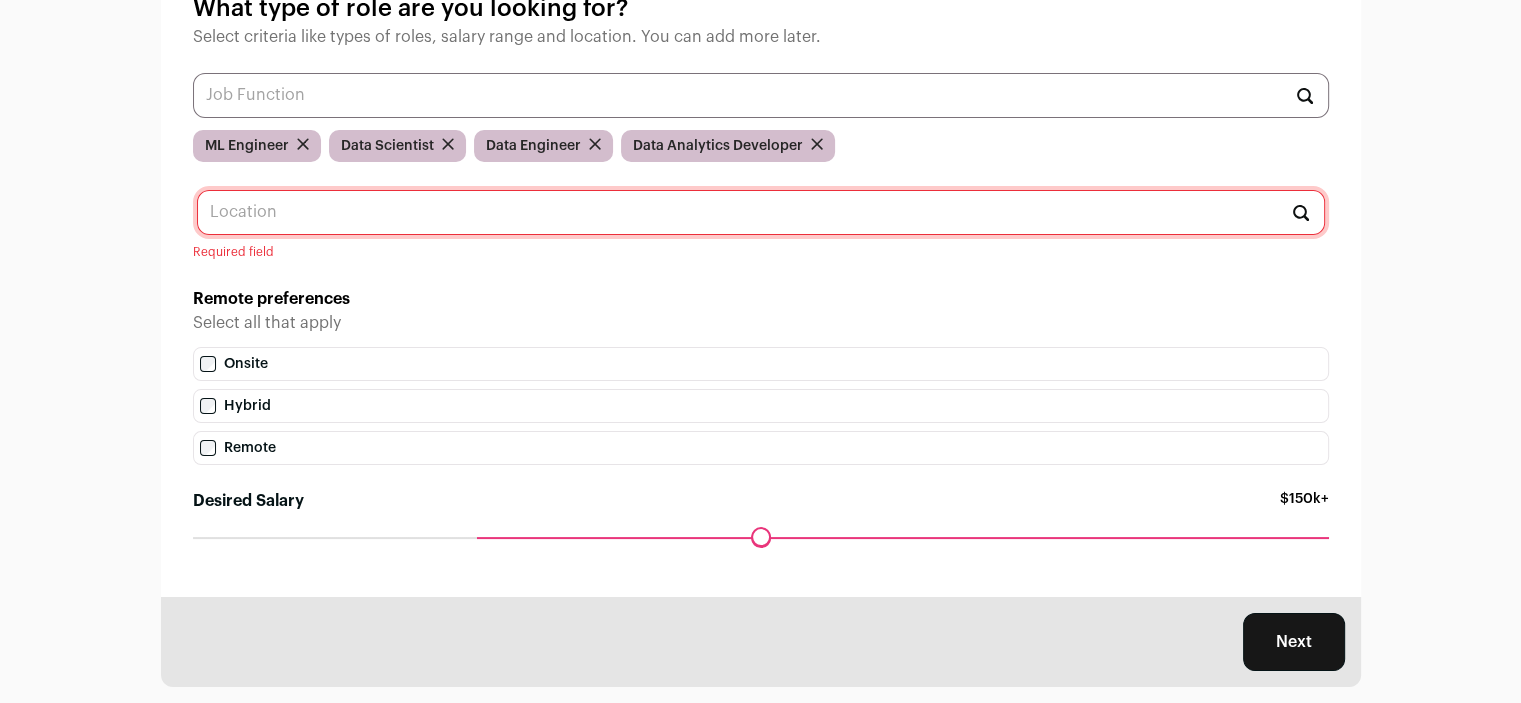 click at bounding box center (761, 212) 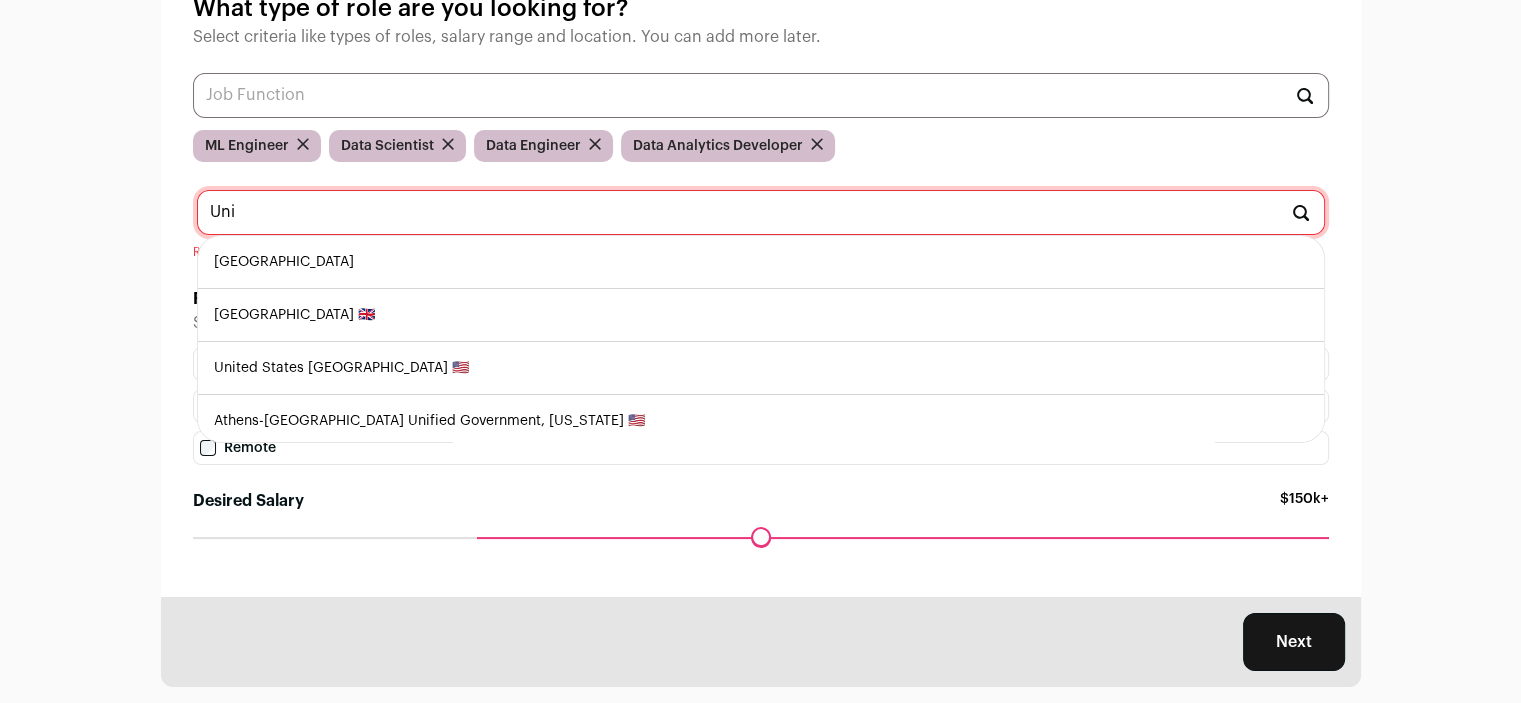 click on "United States" at bounding box center (761, 262) 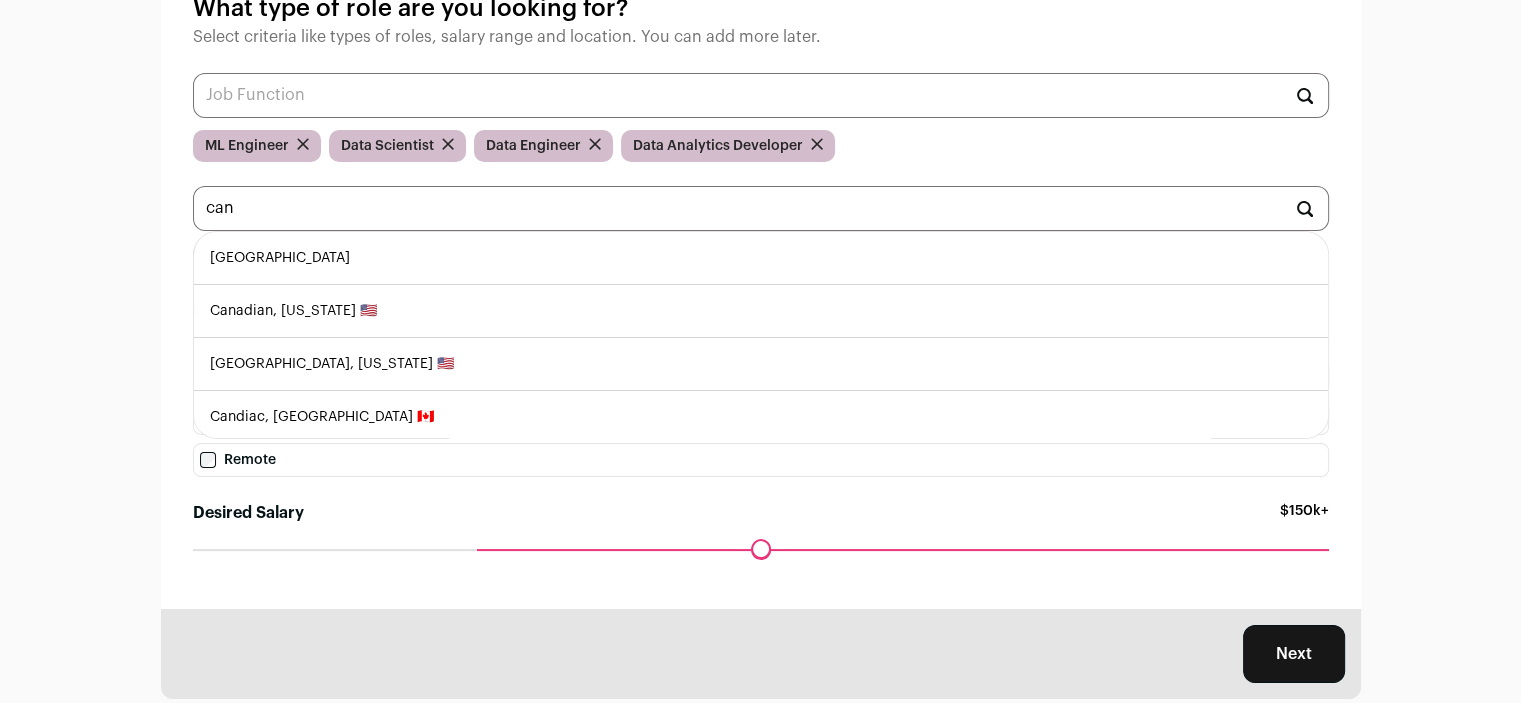 click on "Canada" at bounding box center [761, 258] 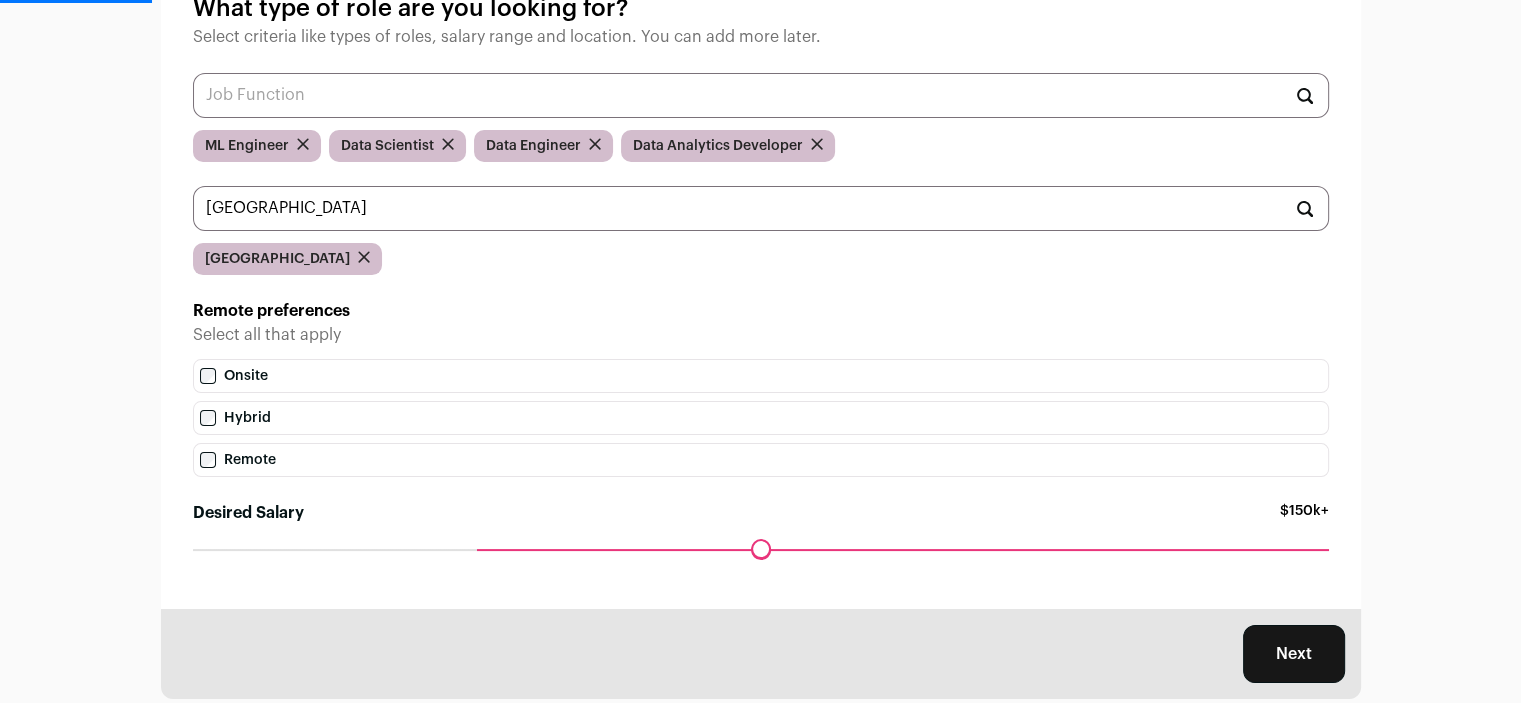 type 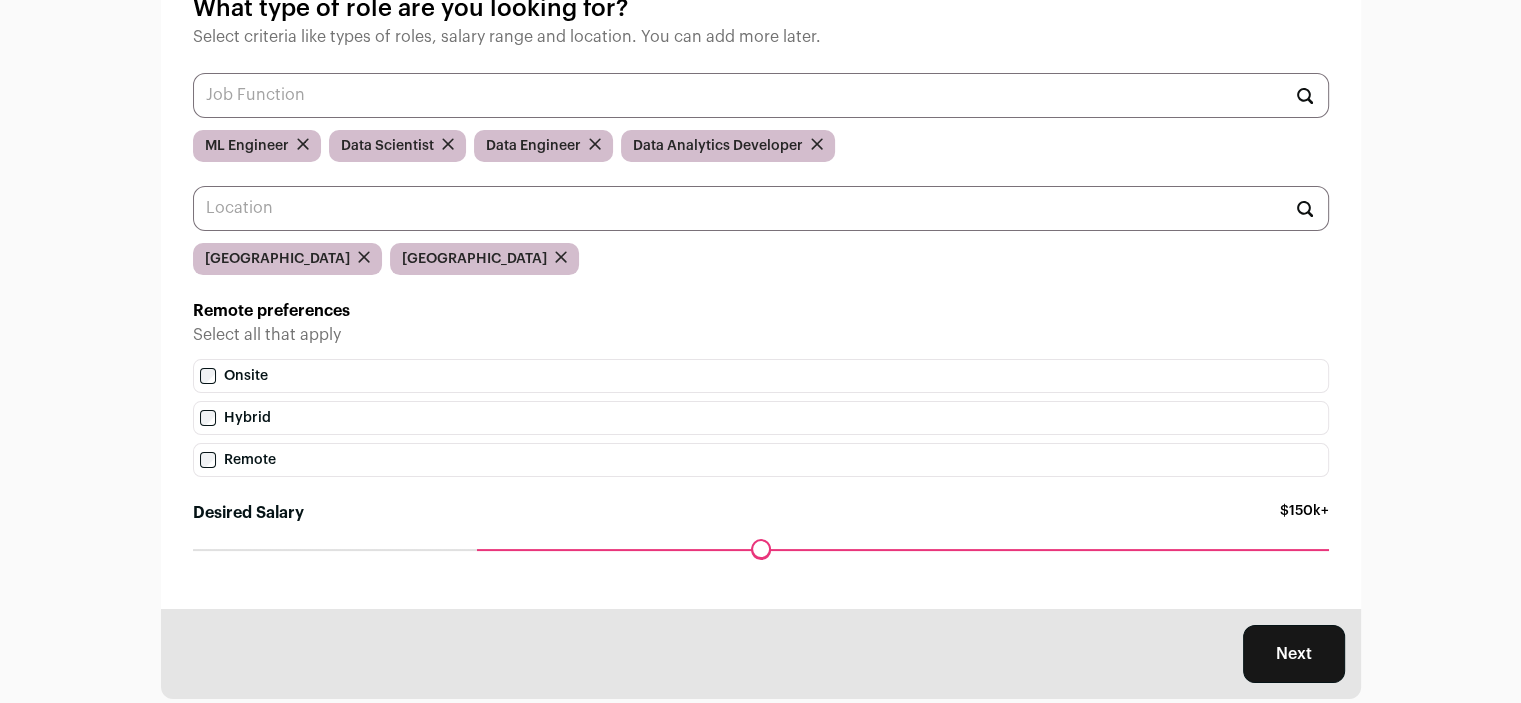 click on "Next" at bounding box center [1294, 654] 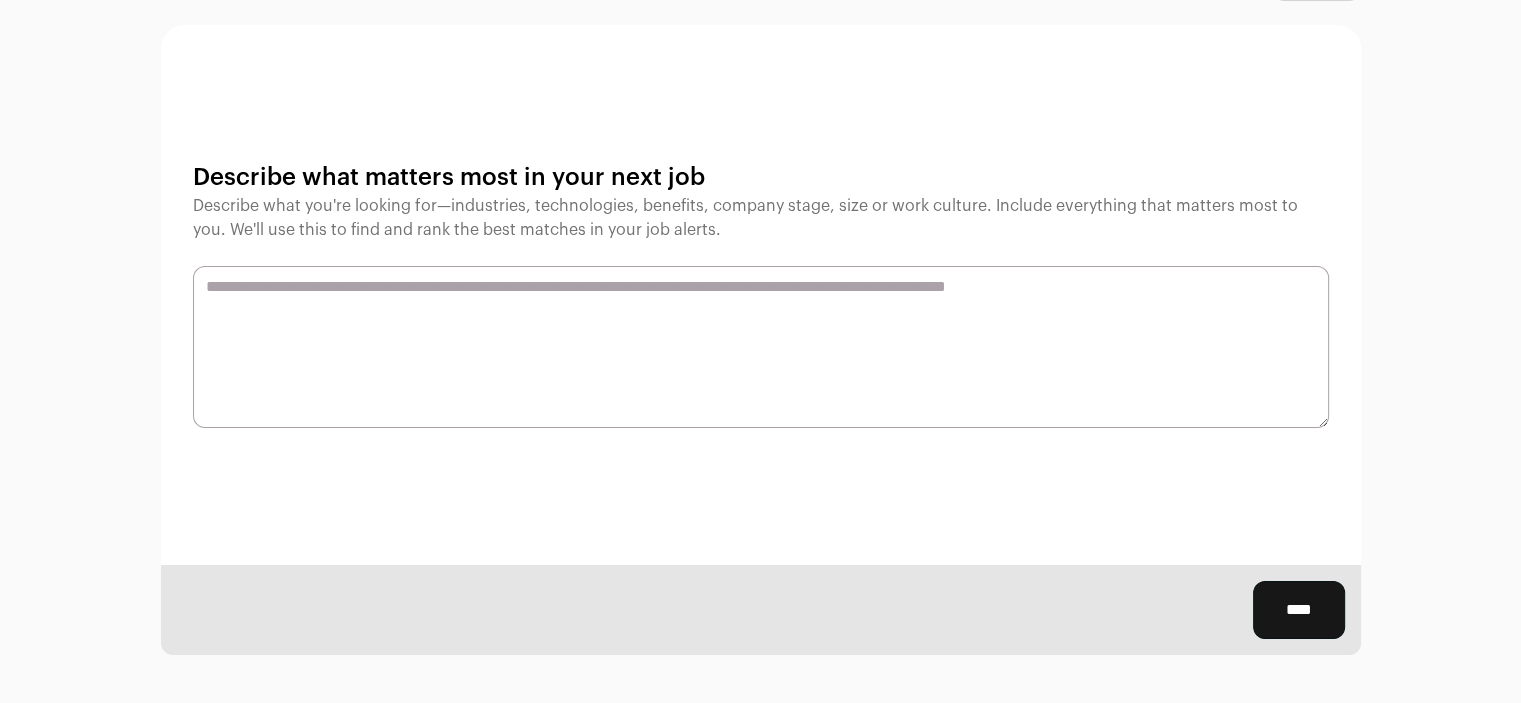 scroll, scrollTop: 0, scrollLeft: 0, axis: both 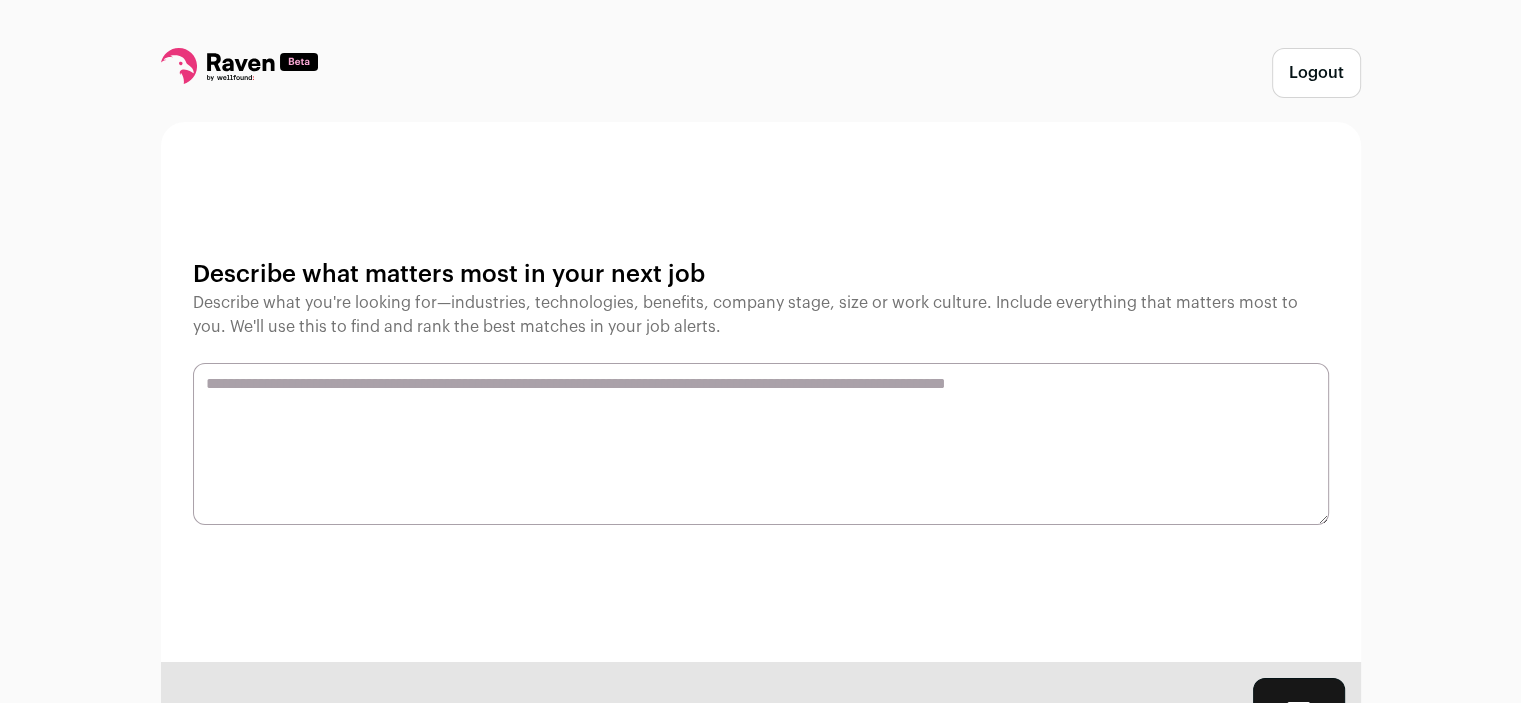 click on "Describe what matters most in your next job" at bounding box center (761, 275) 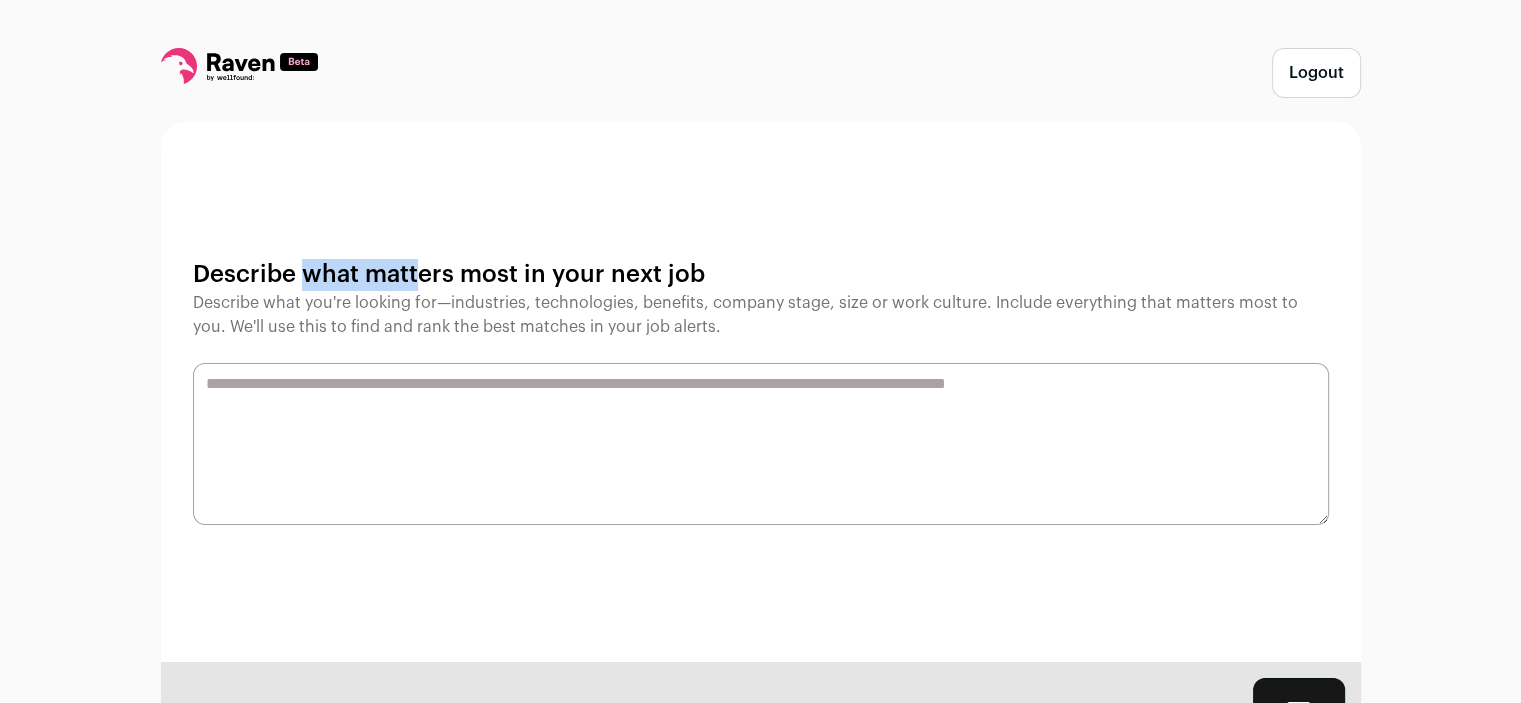 click on "Describe what matters most in your next job" at bounding box center (761, 275) 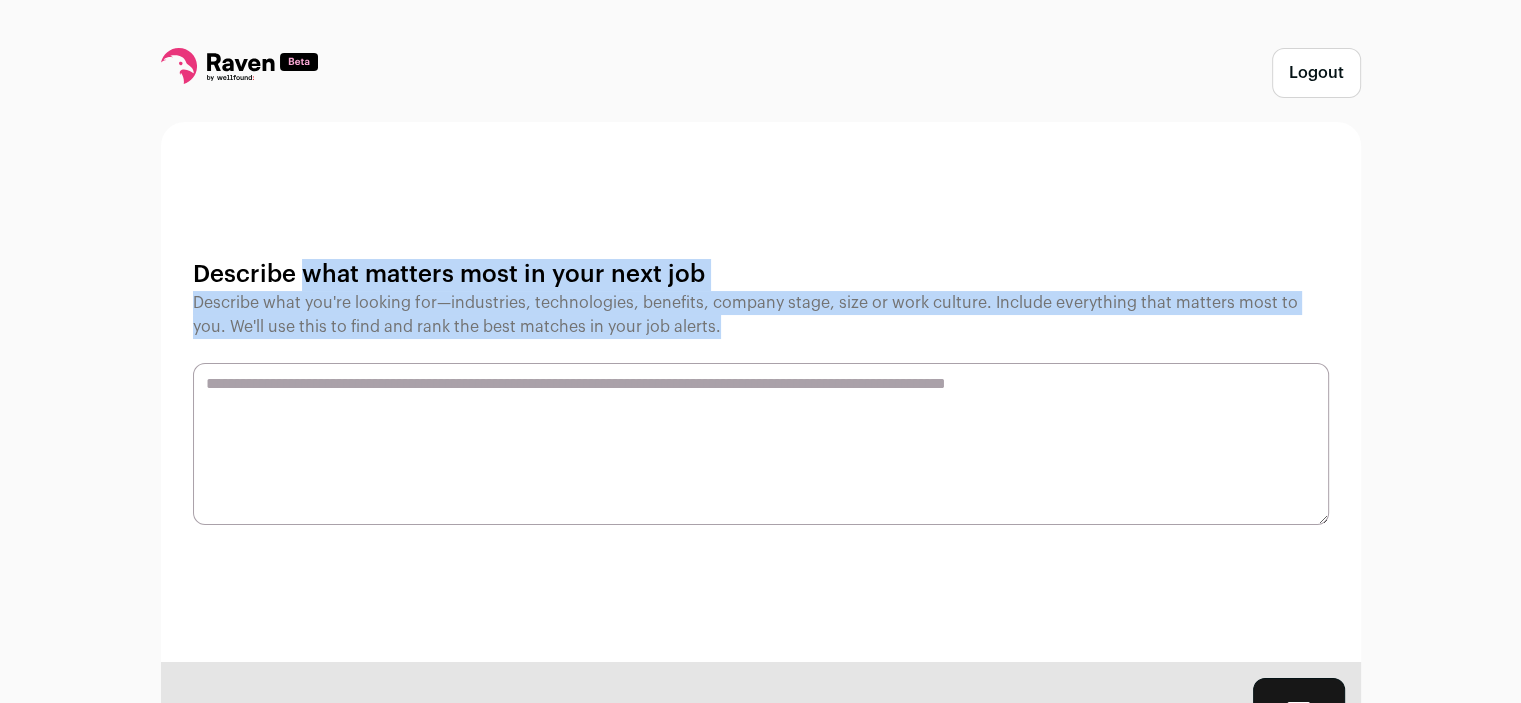 copy on "Describe what matters most in your next job
Describe what you're looking for—industries, technologies, benefits, company stage, size or work culture. Include everything that matters most to you. We'll use this to find and rank the best matches in your job alerts." 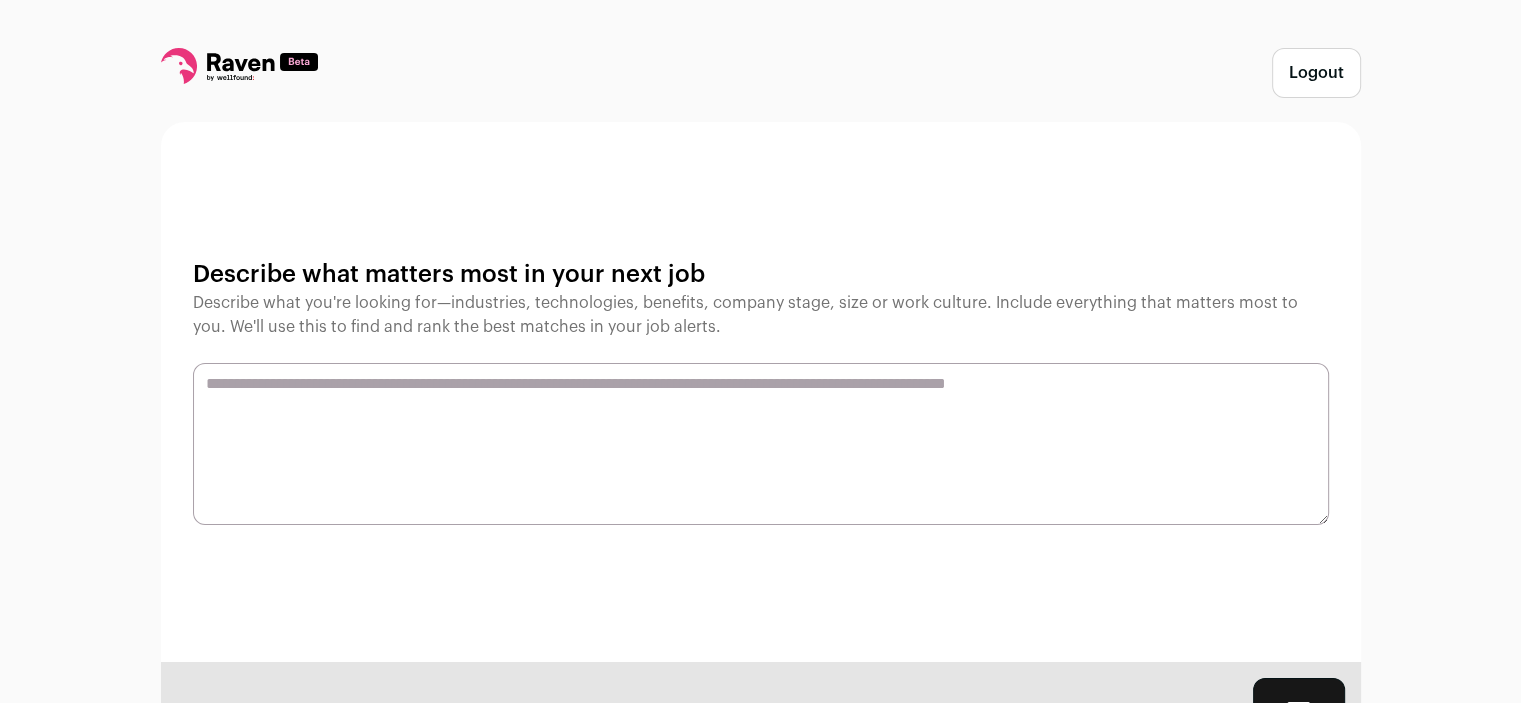 click at bounding box center (761, 444) 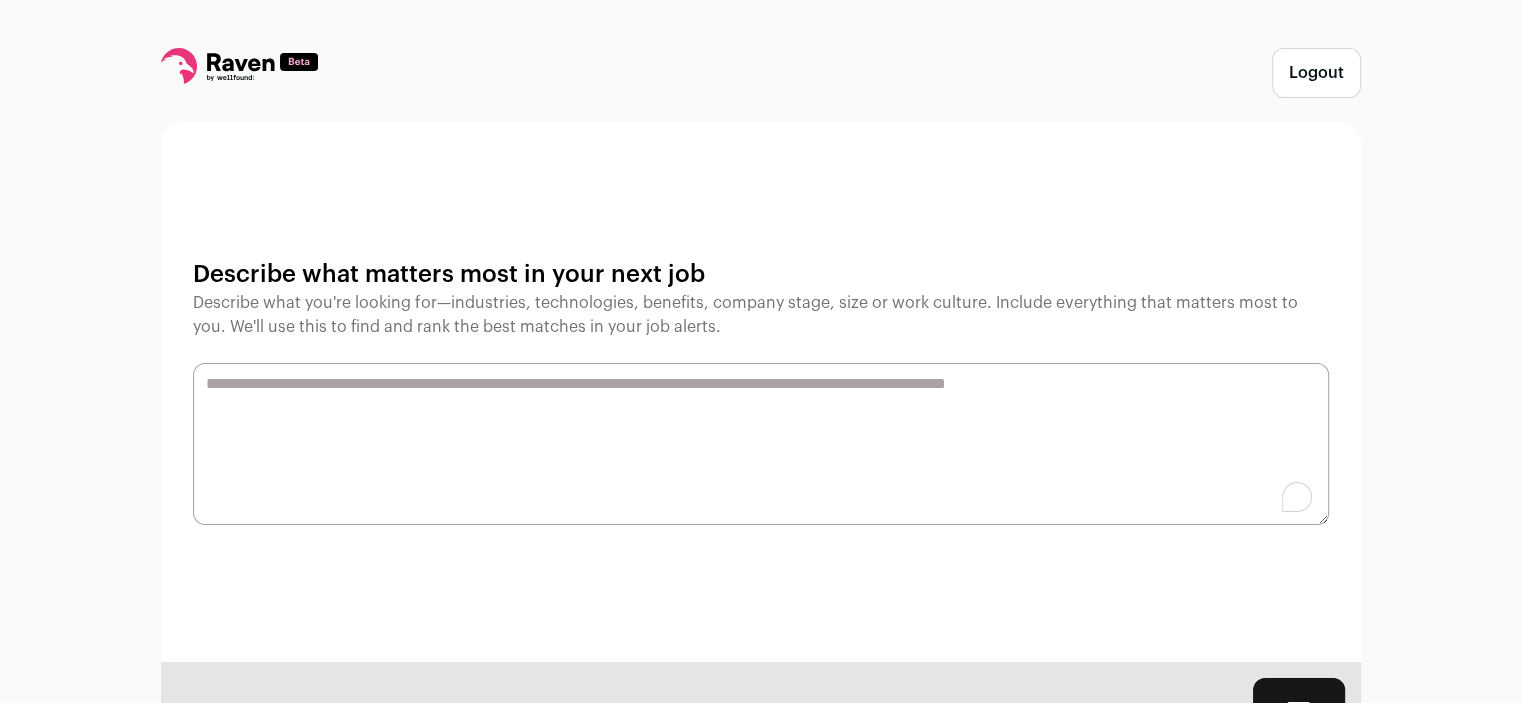 paste on "**********" 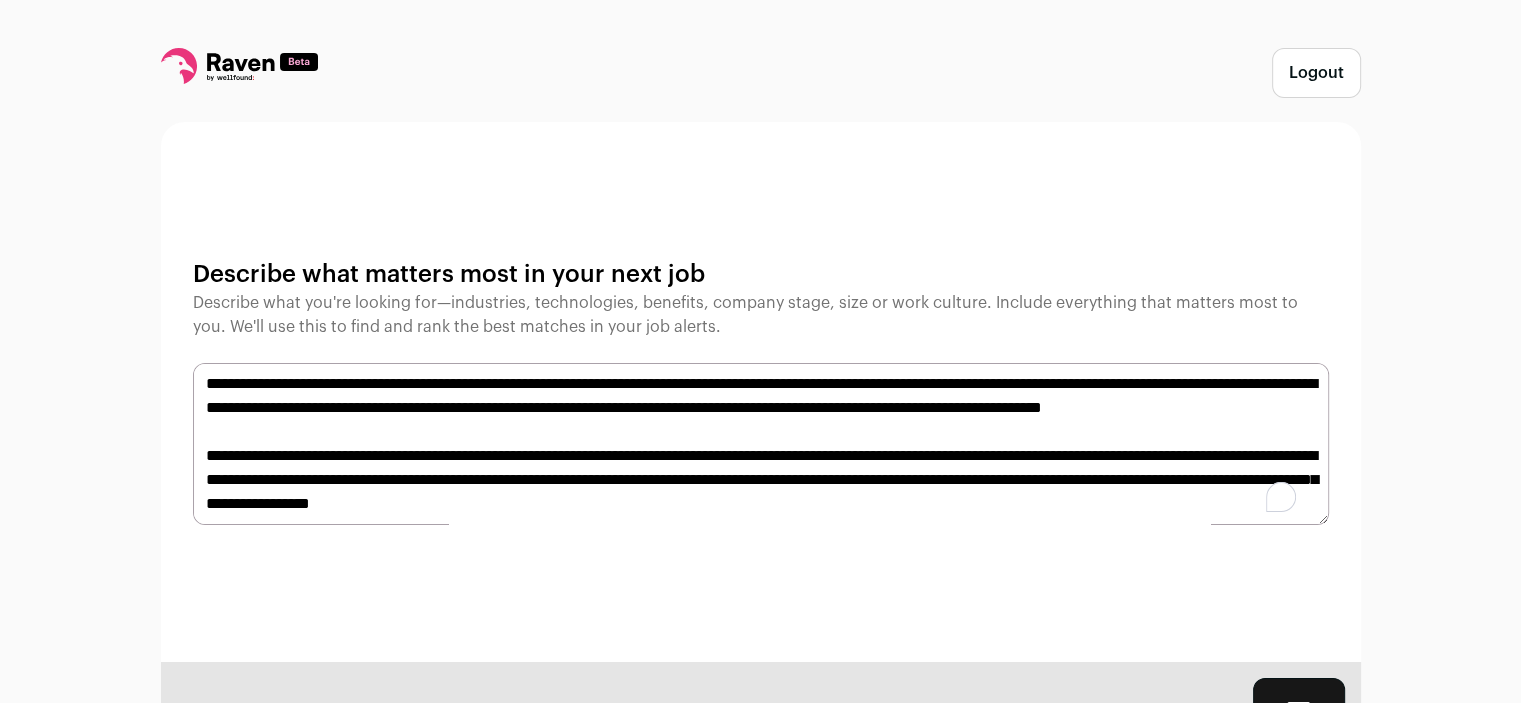 scroll, scrollTop: 183, scrollLeft: 0, axis: vertical 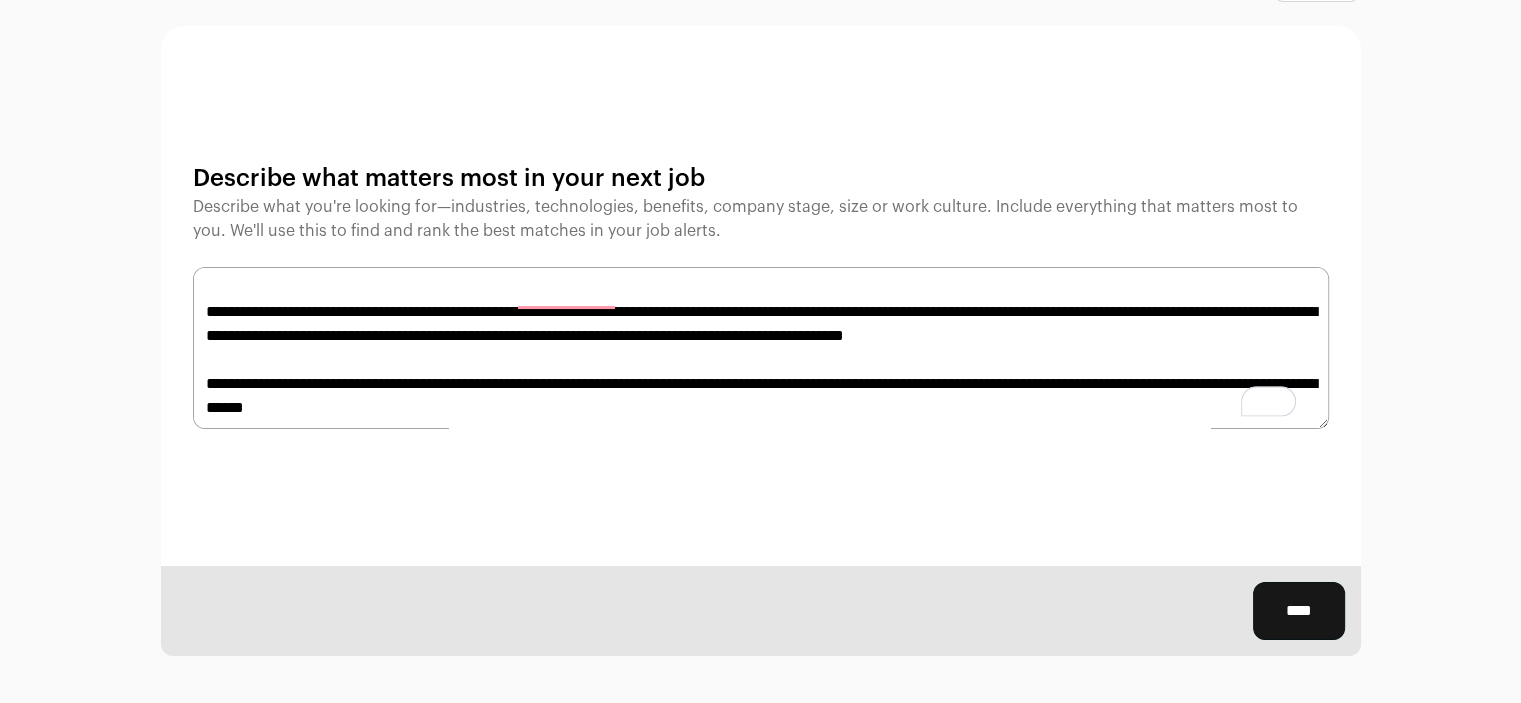 type on "**********" 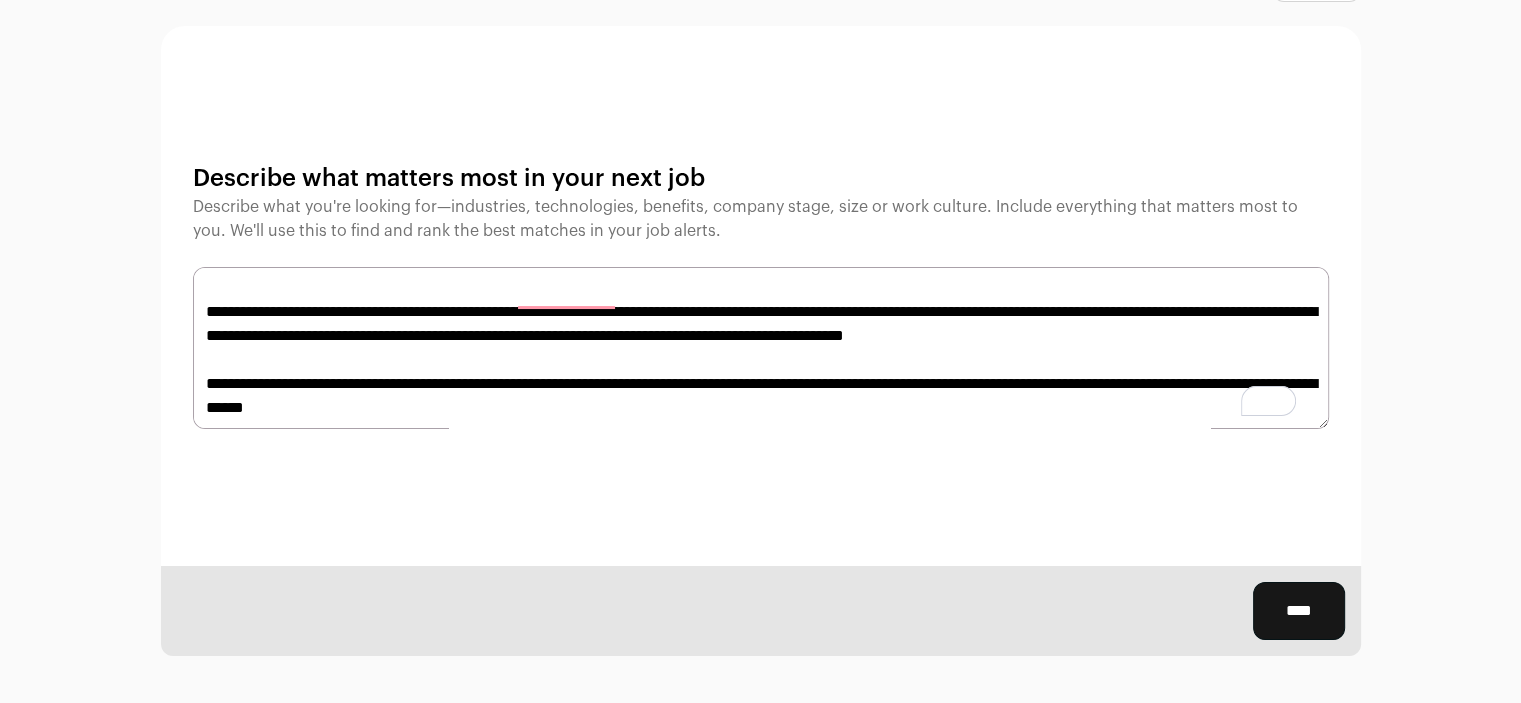 click on "****" at bounding box center (1299, 611) 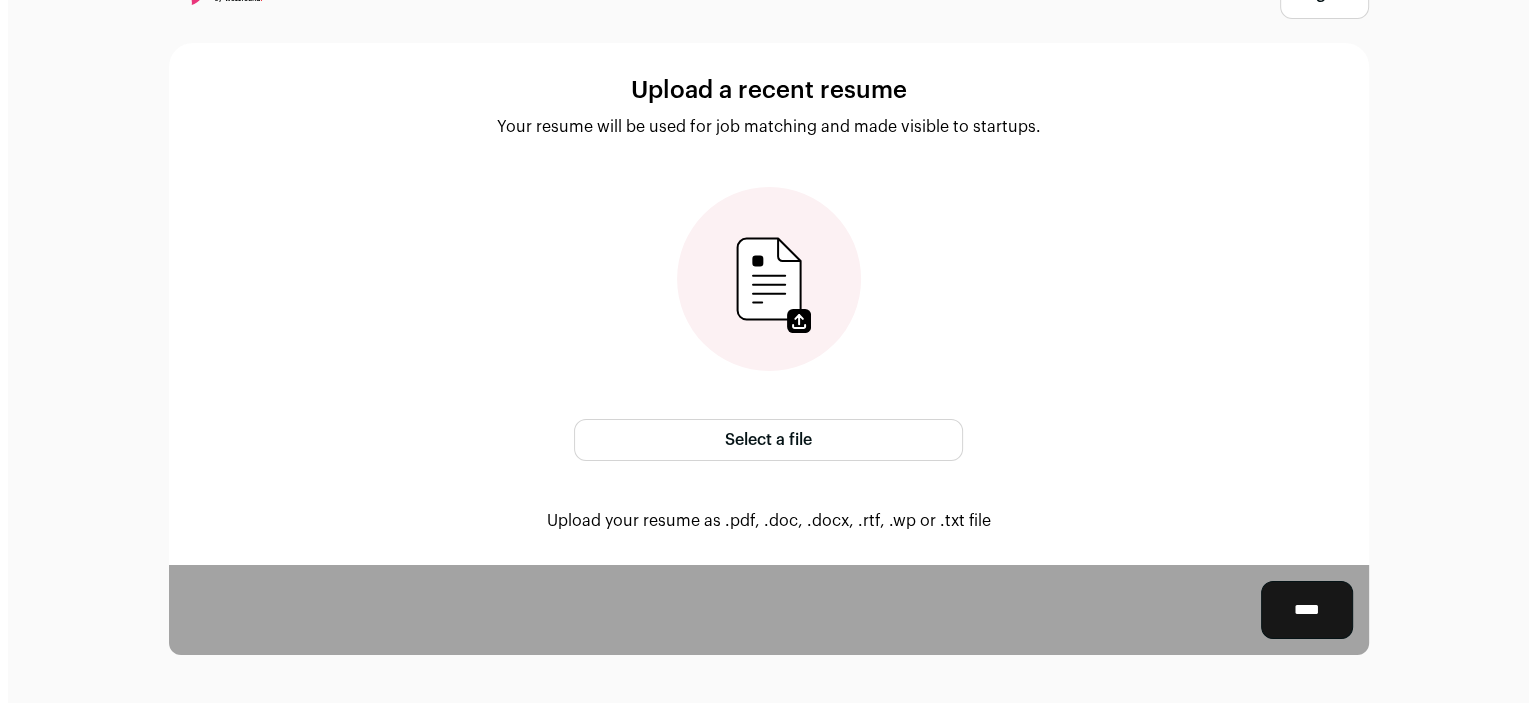 scroll, scrollTop: 0, scrollLeft: 0, axis: both 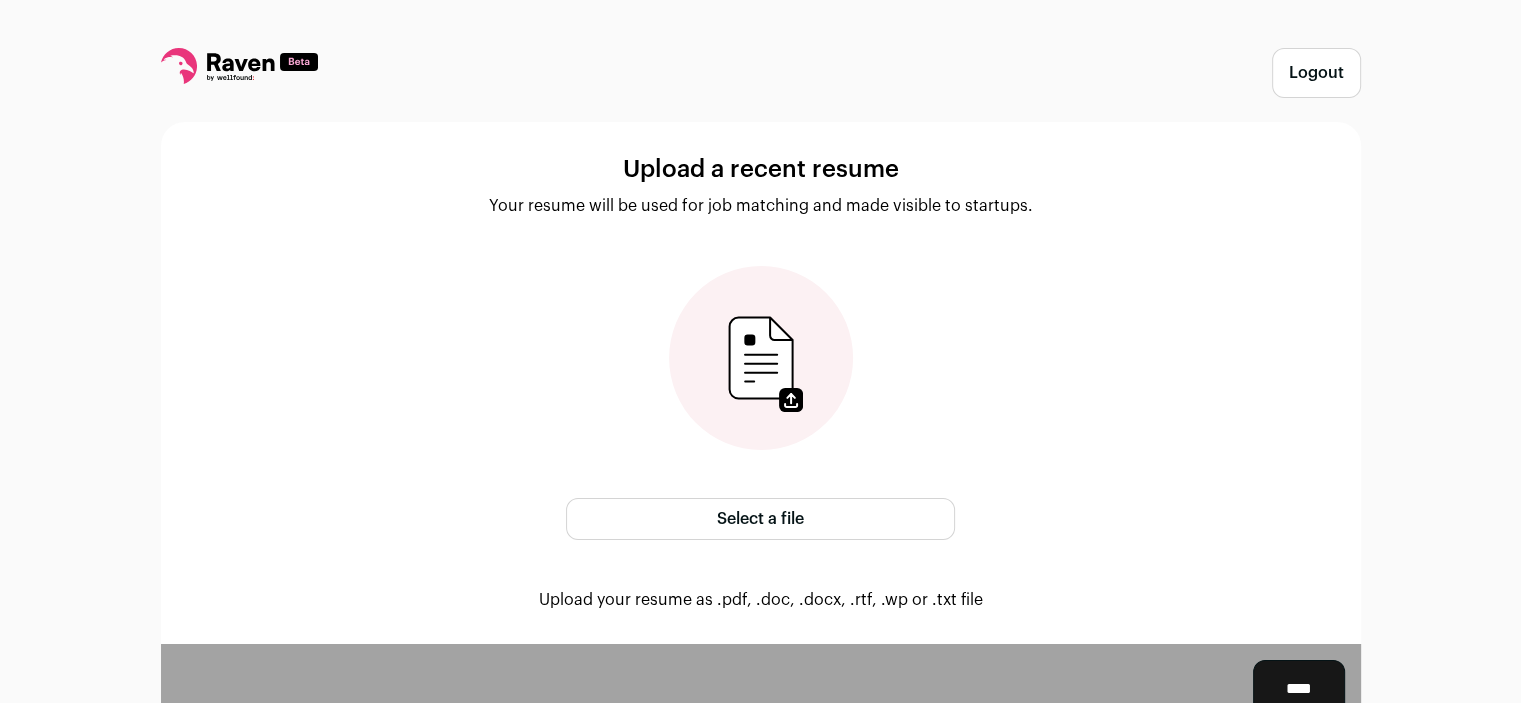 click 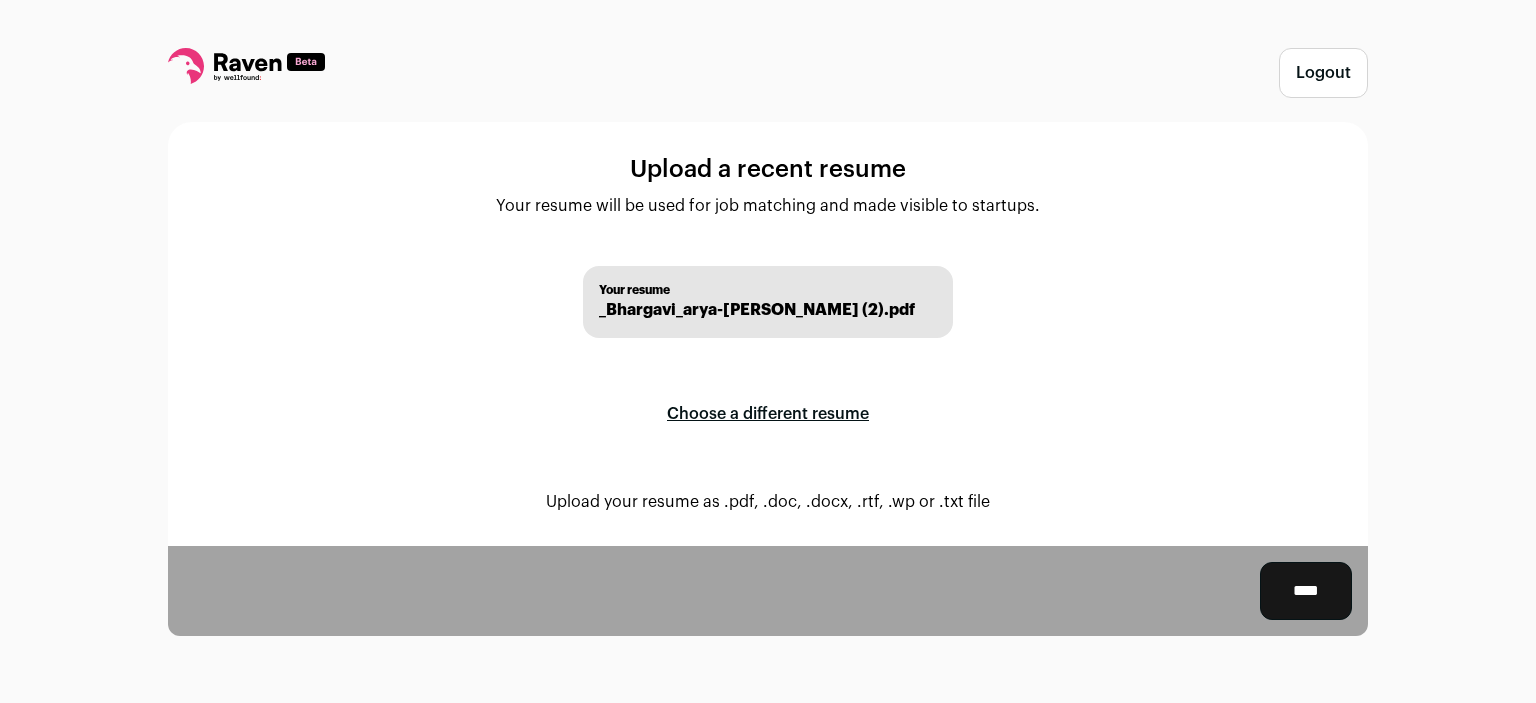 click on "****" at bounding box center [1306, 591] 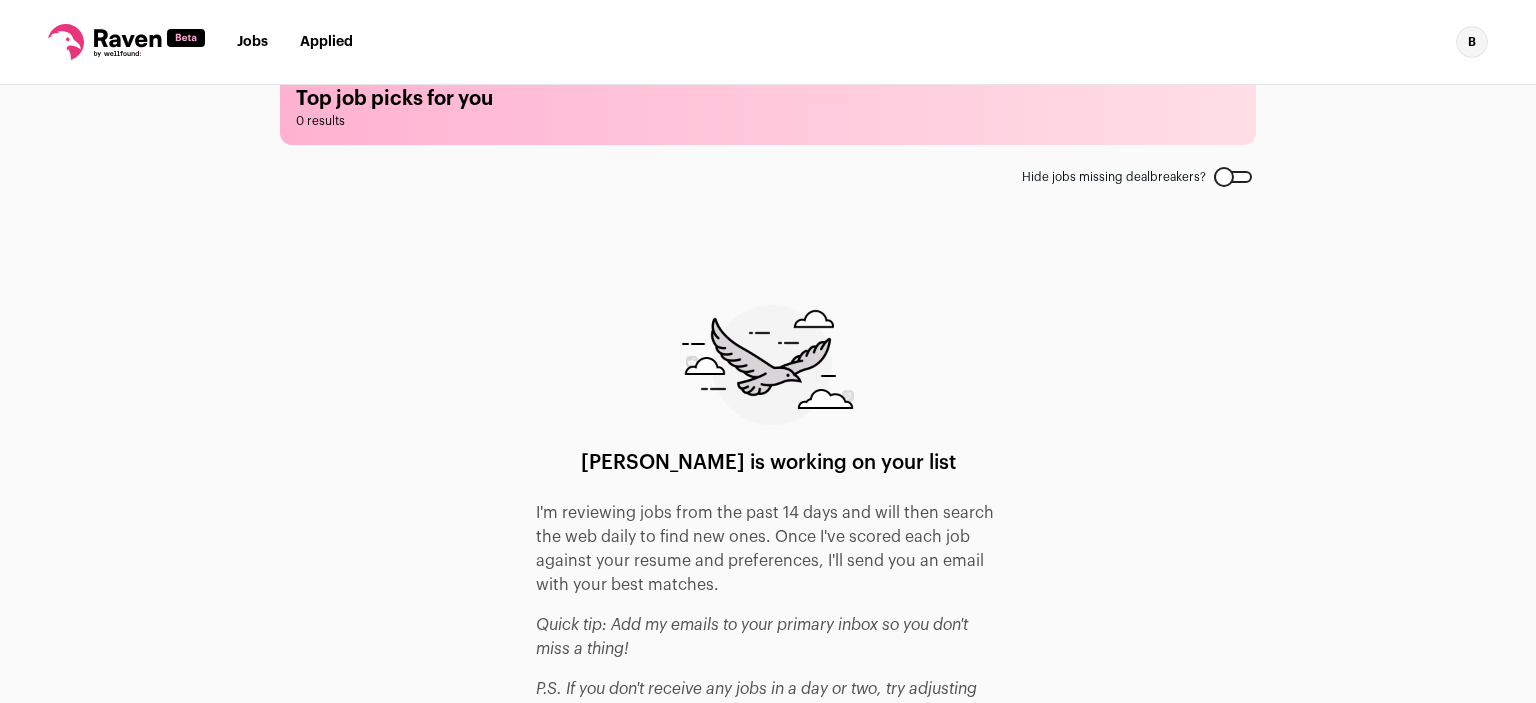 scroll, scrollTop: 88, scrollLeft: 0, axis: vertical 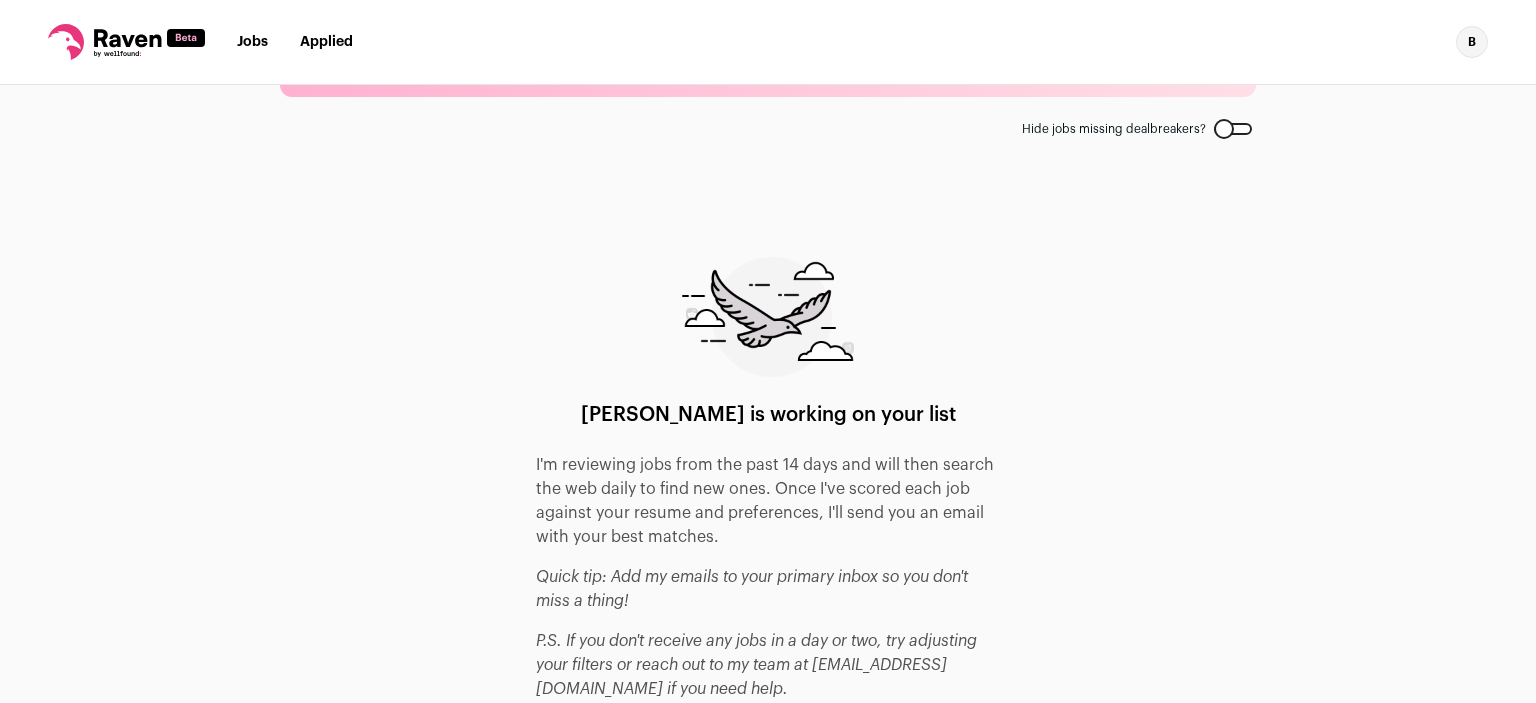 click on "Jobs" at bounding box center [252, 42] 